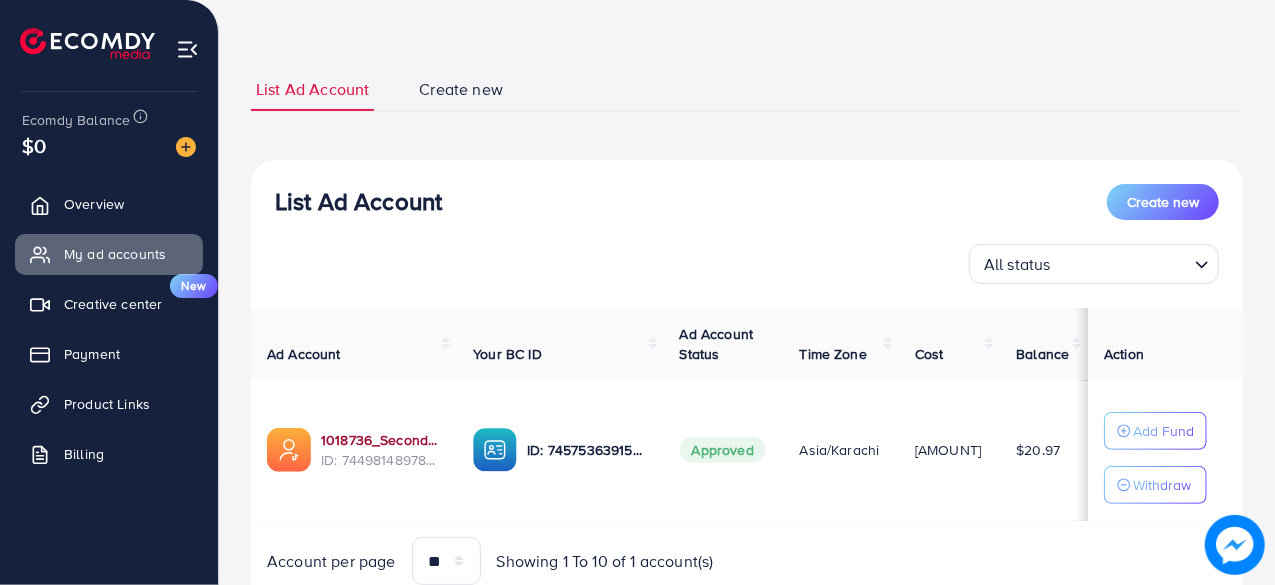 scroll, scrollTop: 158, scrollLeft: 0, axis: vertical 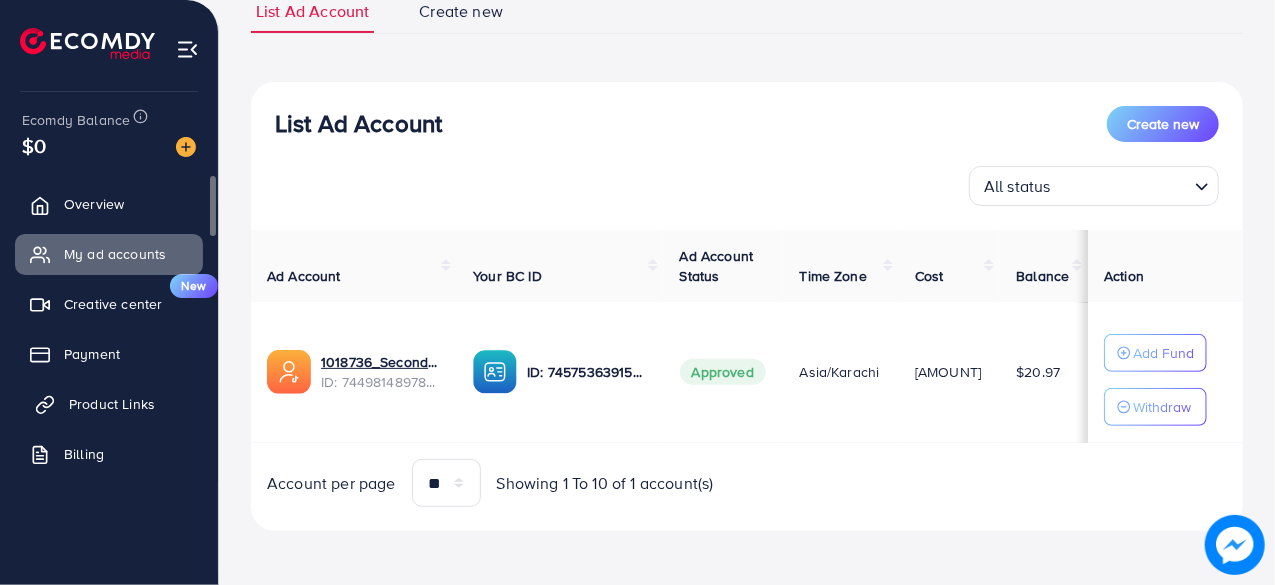click on "Product Links" at bounding box center (112, 404) 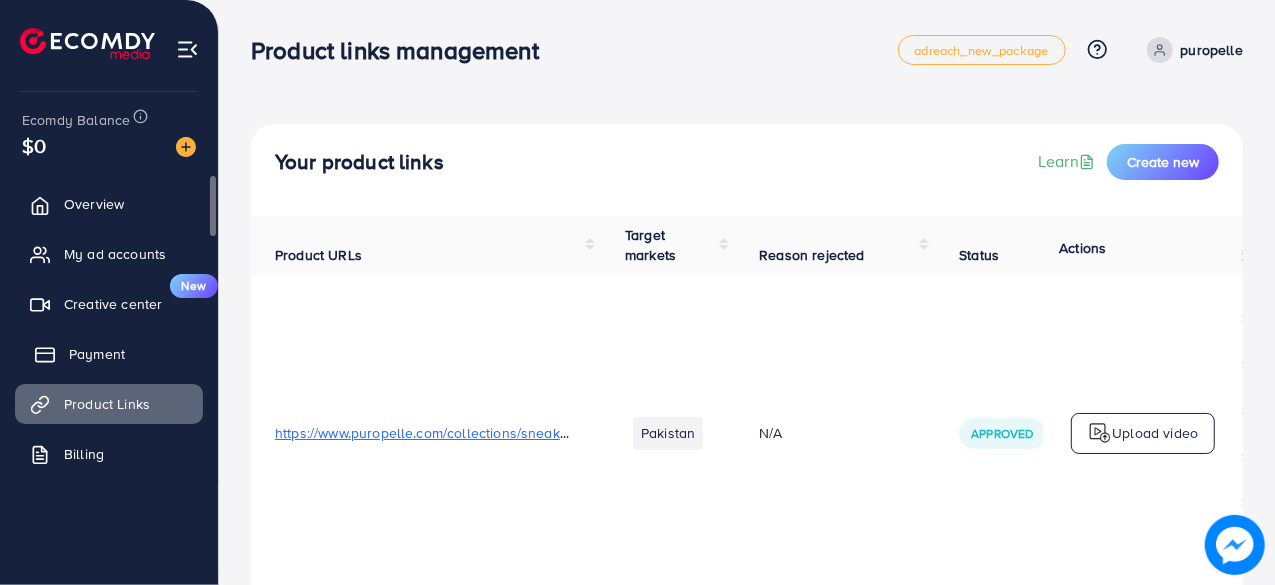 click on "Payment" at bounding box center [97, 354] 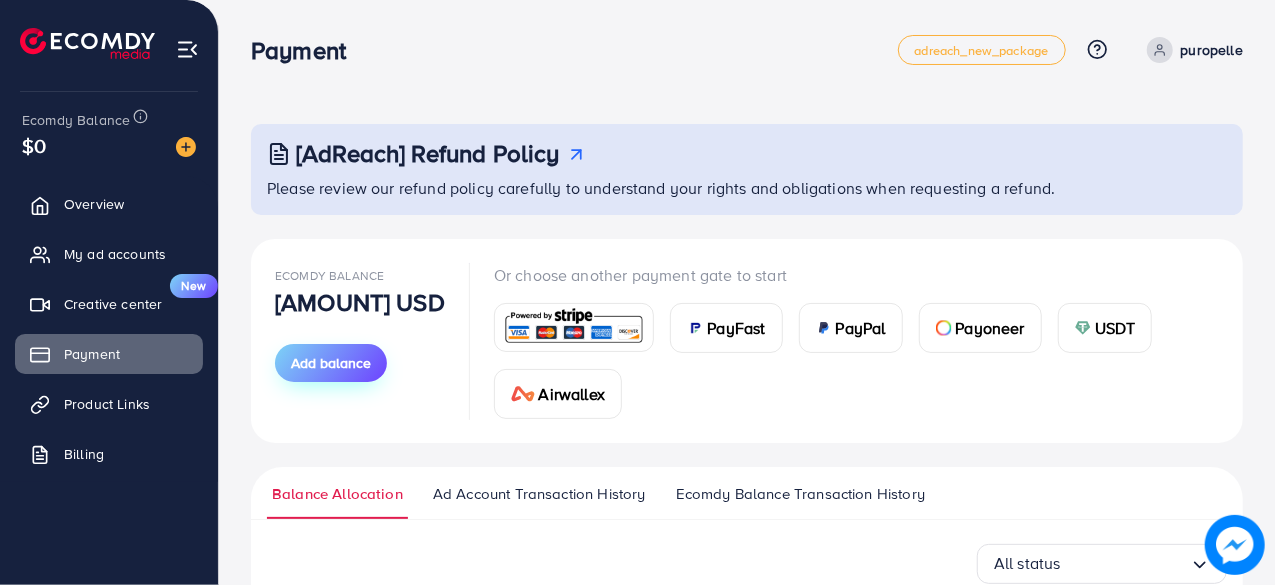 click on "Add balance" at bounding box center (331, 363) 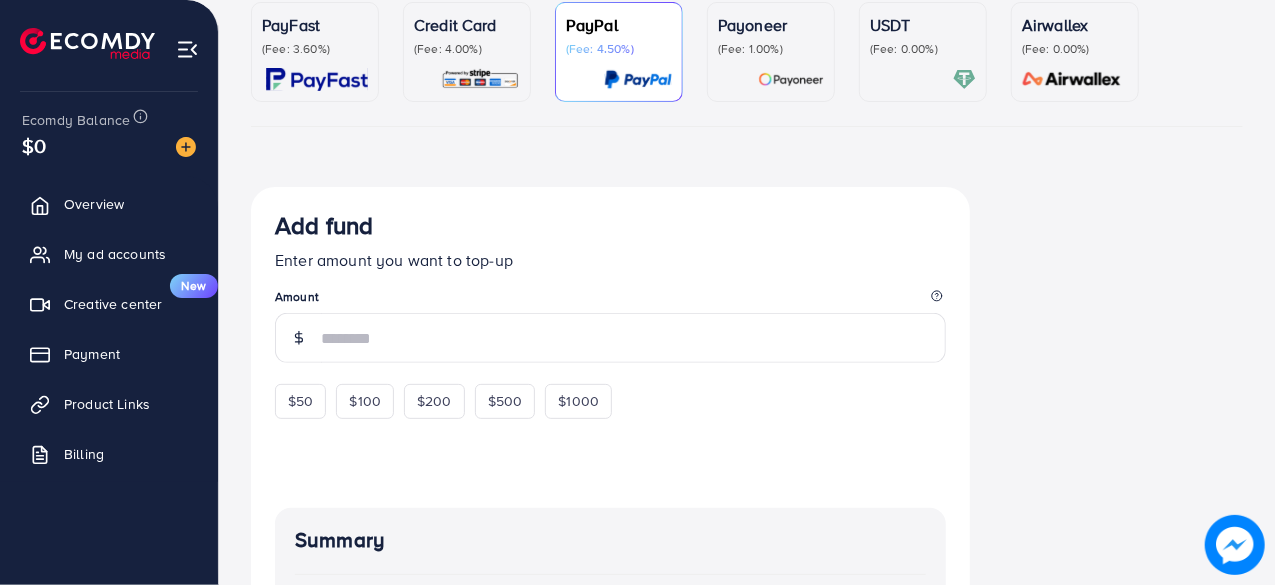 scroll, scrollTop: 400, scrollLeft: 0, axis: vertical 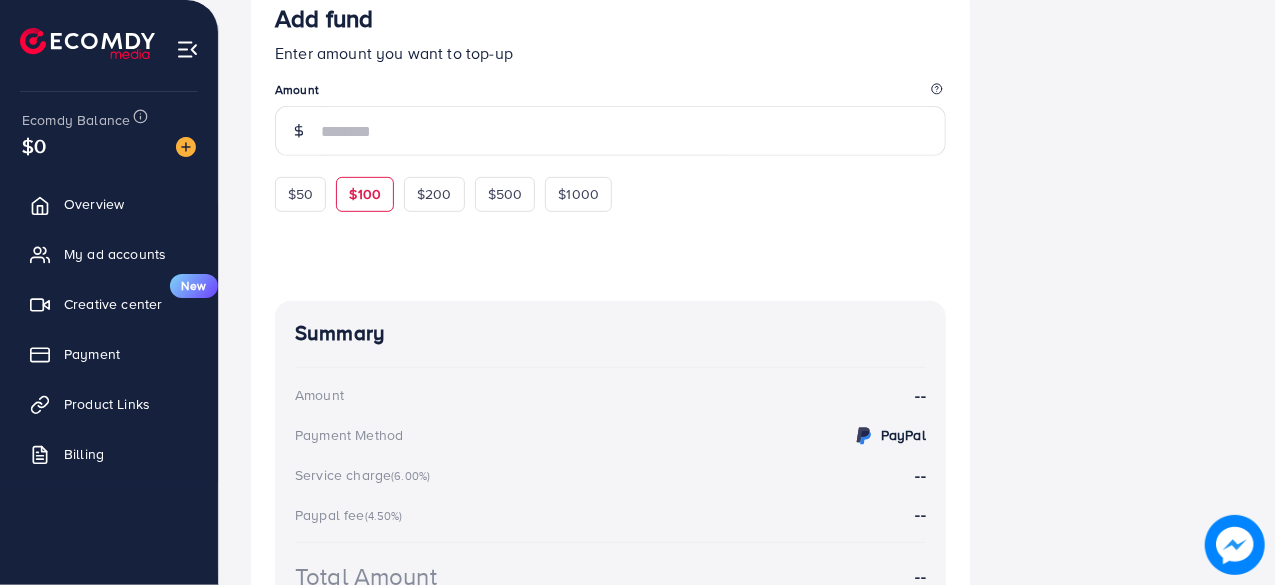 click on "$100" at bounding box center (365, 194) 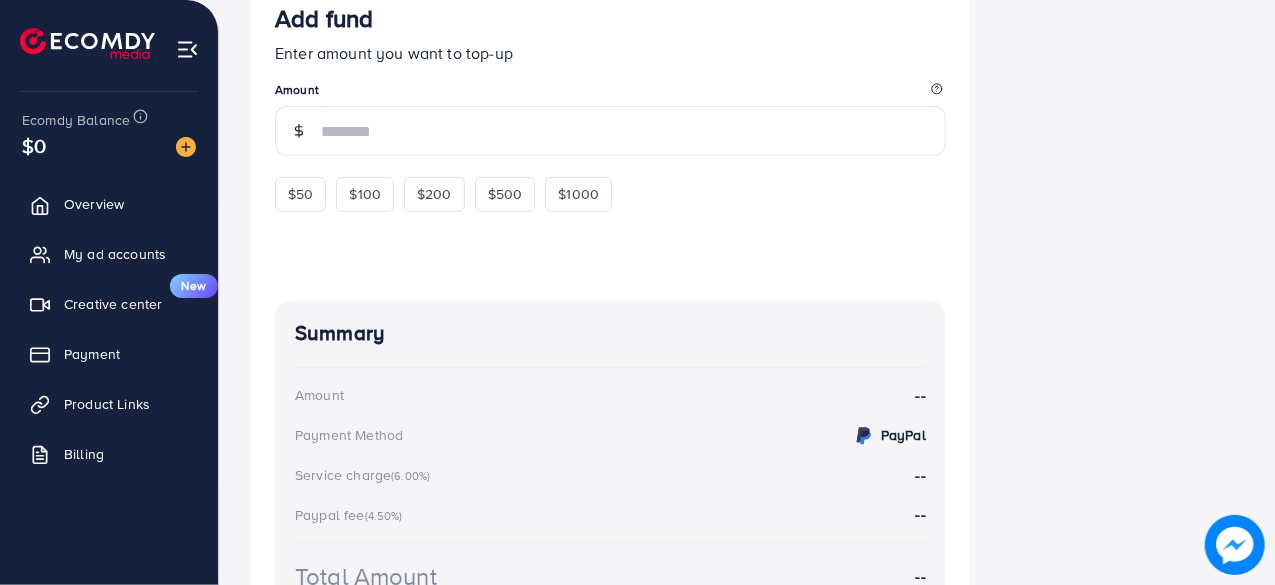 type on "***" 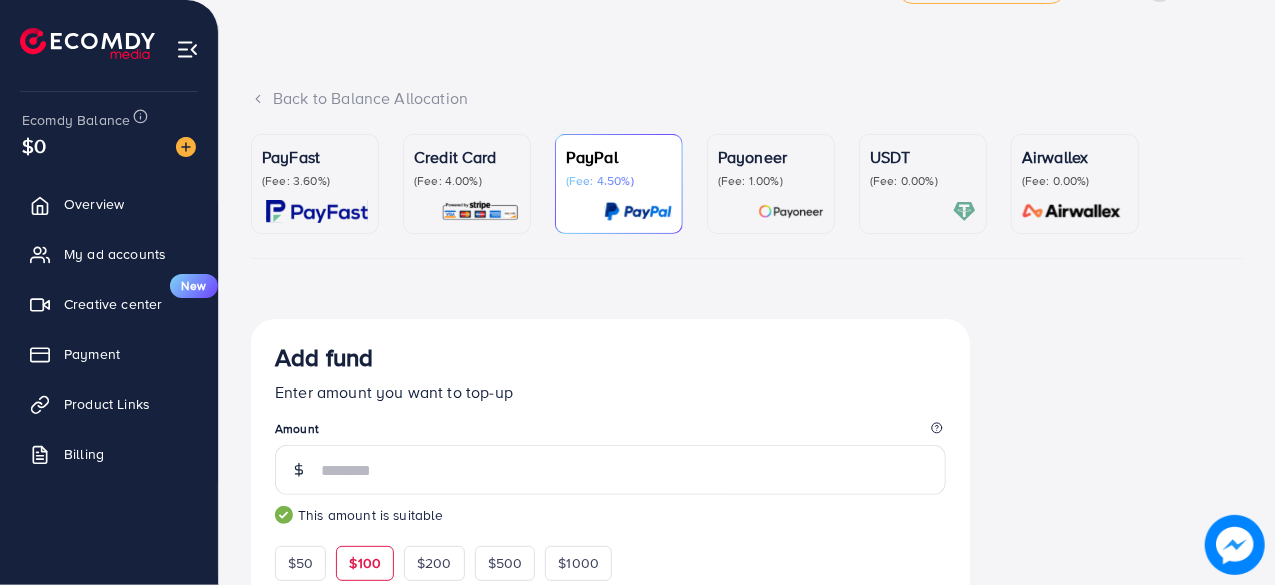 scroll, scrollTop: 52, scrollLeft: 0, axis: vertical 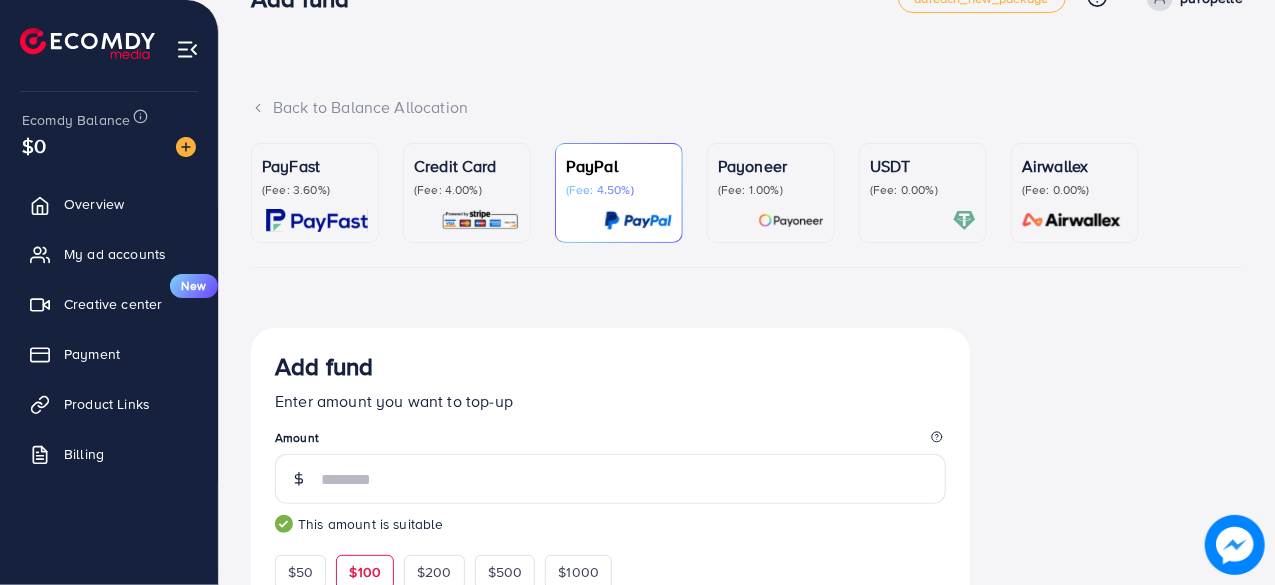 click on "Credit Card   (Fee: 4.00%)" at bounding box center [467, 193] 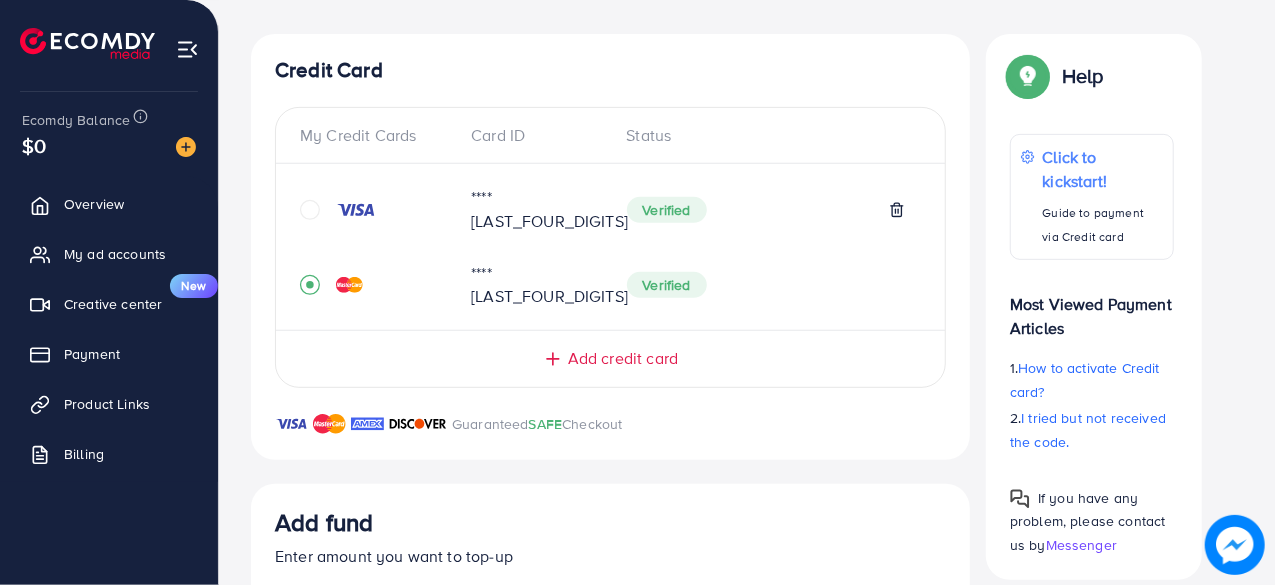 scroll, scrollTop: 352, scrollLeft: 0, axis: vertical 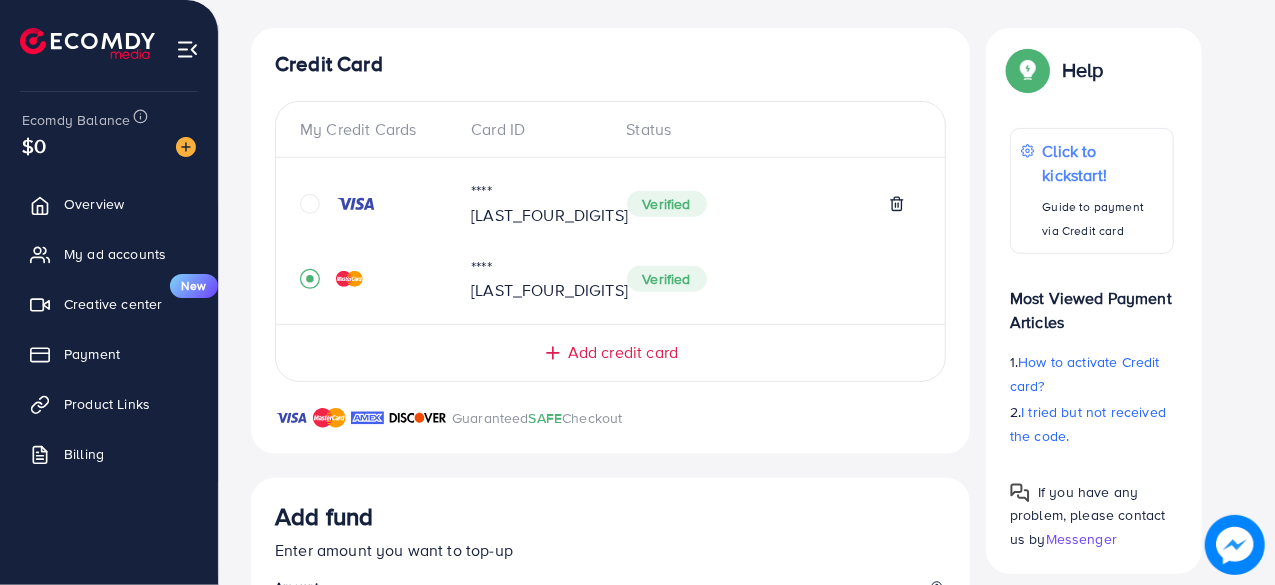 click 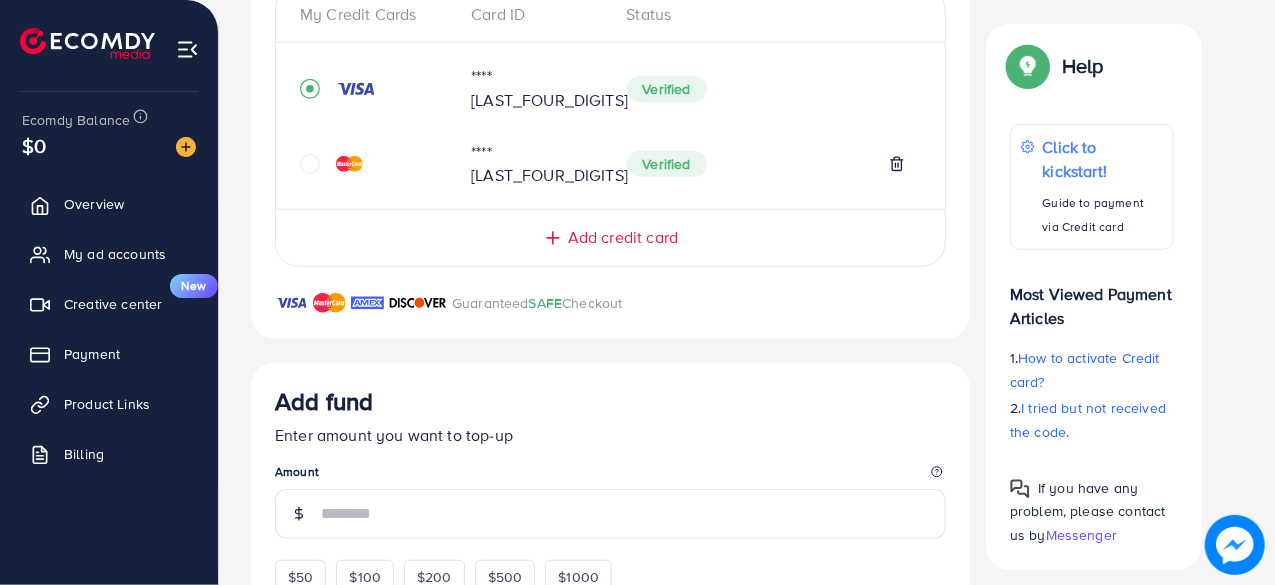 scroll, scrollTop: 578, scrollLeft: 0, axis: vertical 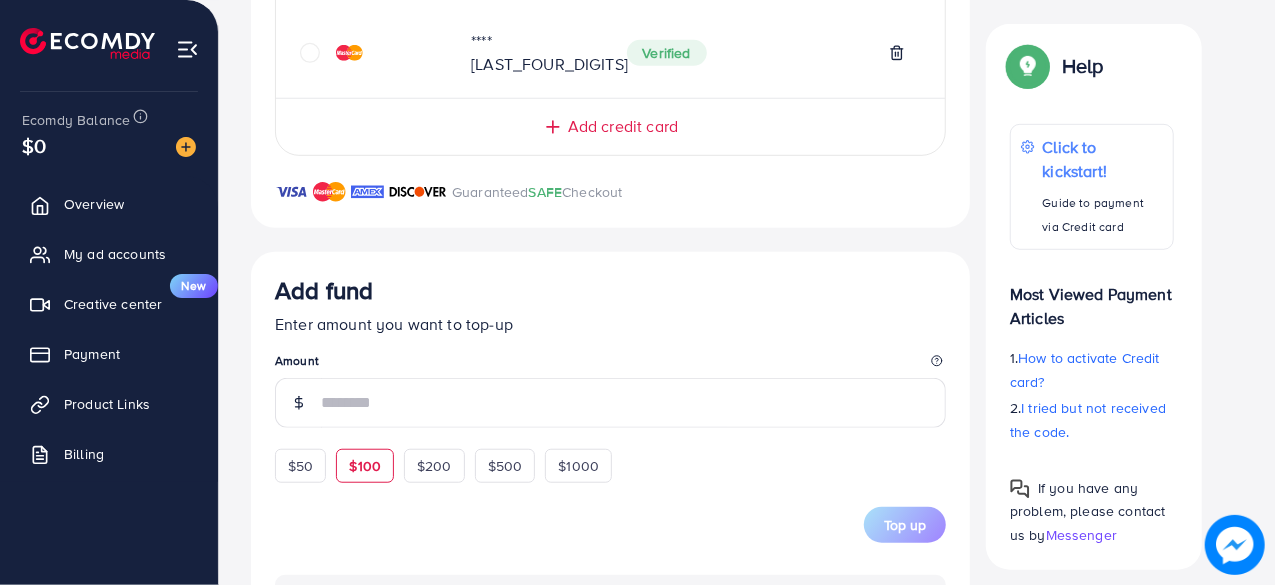 click on "$100" at bounding box center [365, 466] 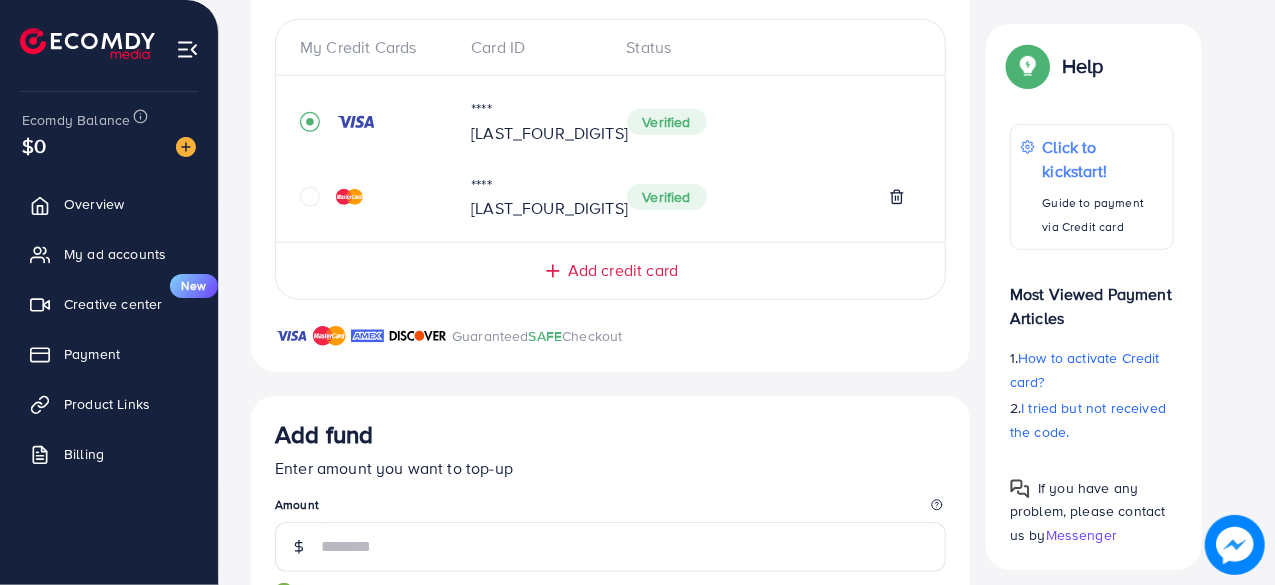 scroll, scrollTop: 569, scrollLeft: 0, axis: vertical 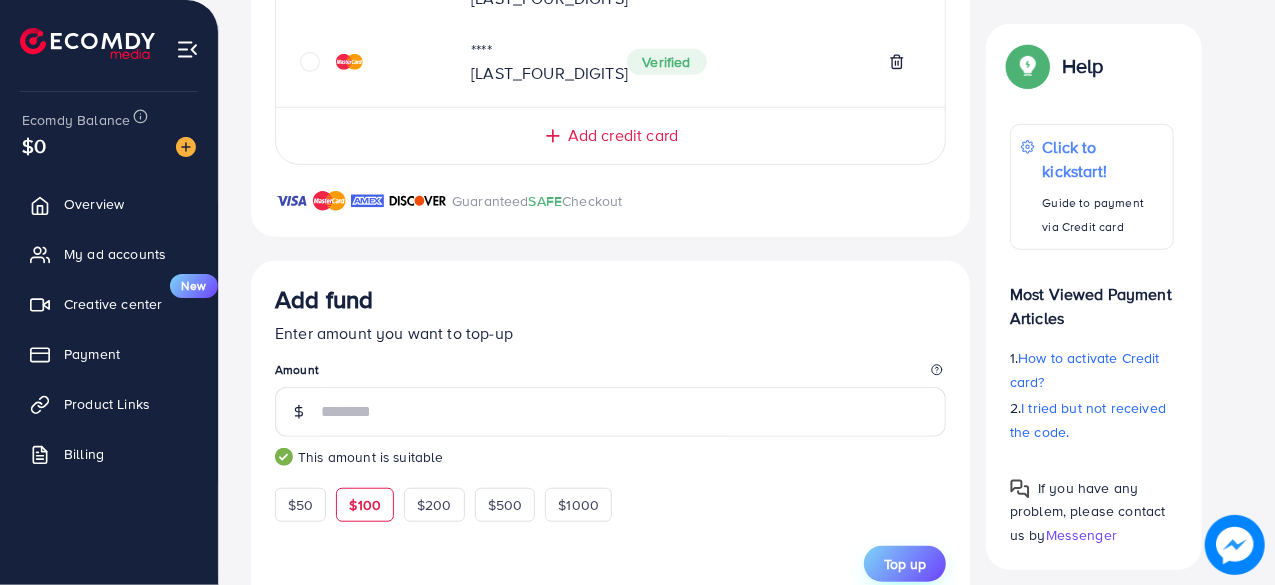 click on "Top up" at bounding box center (905, 564) 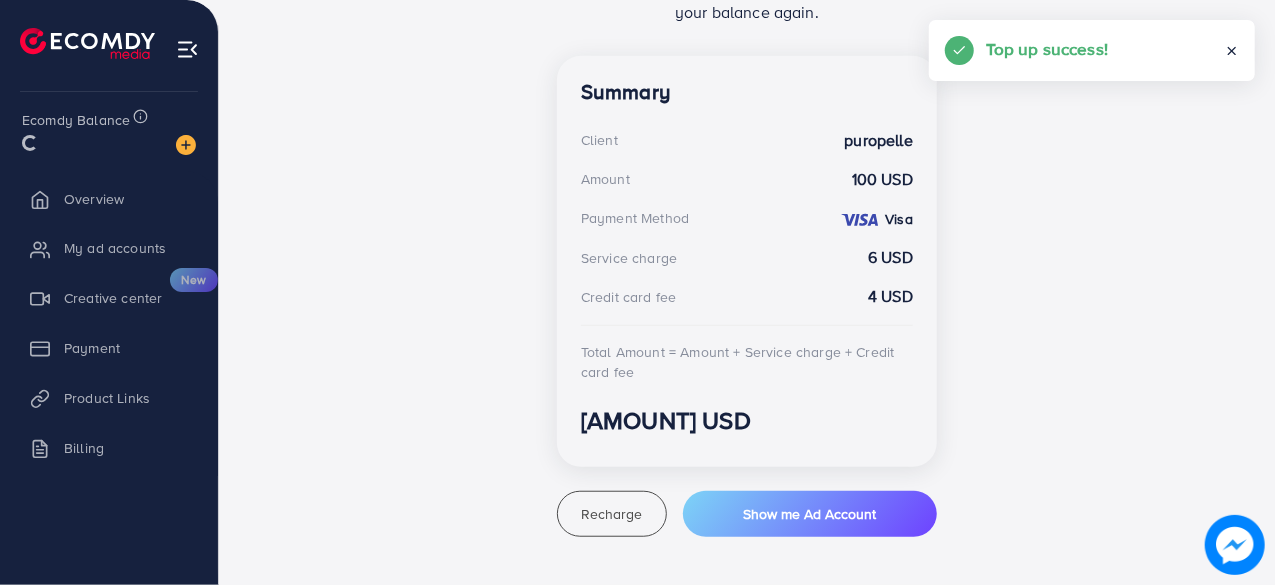 scroll, scrollTop: 525, scrollLeft: 0, axis: vertical 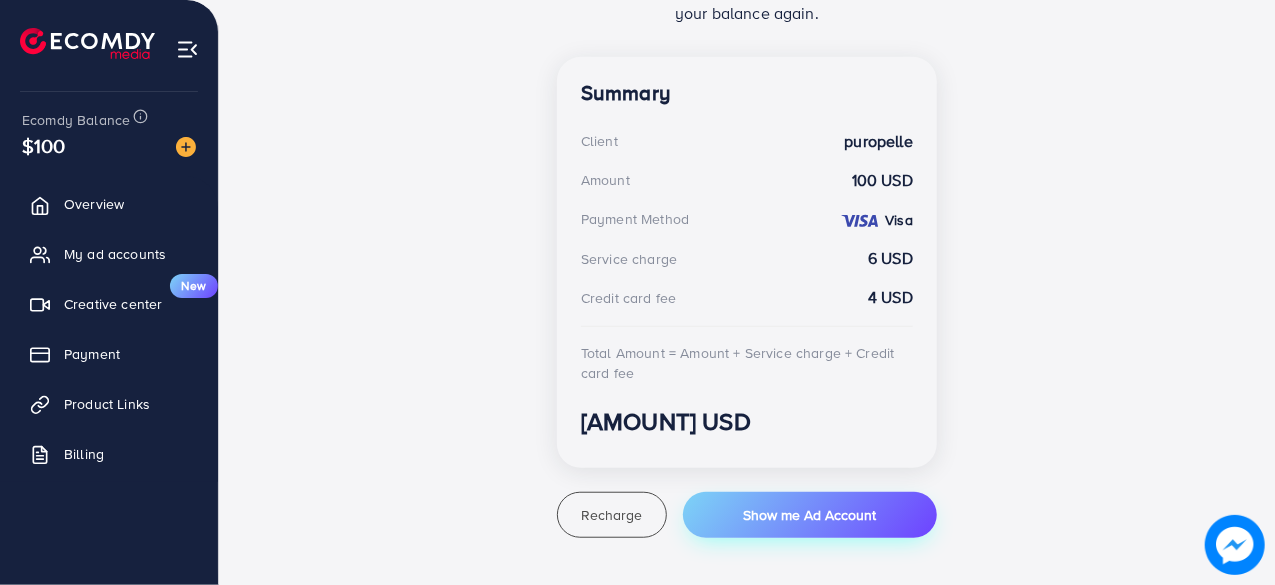 click on "Show me Ad Account" at bounding box center (809, 515) 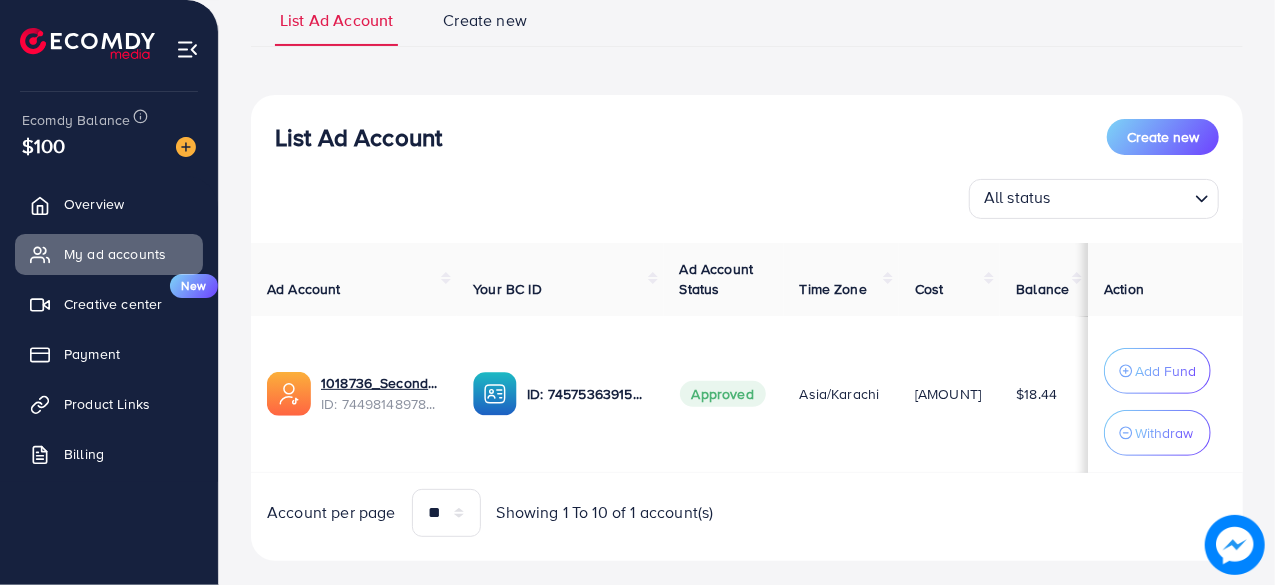 scroll, scrollTop: 184, scrollLeft: 0, axis: vertical 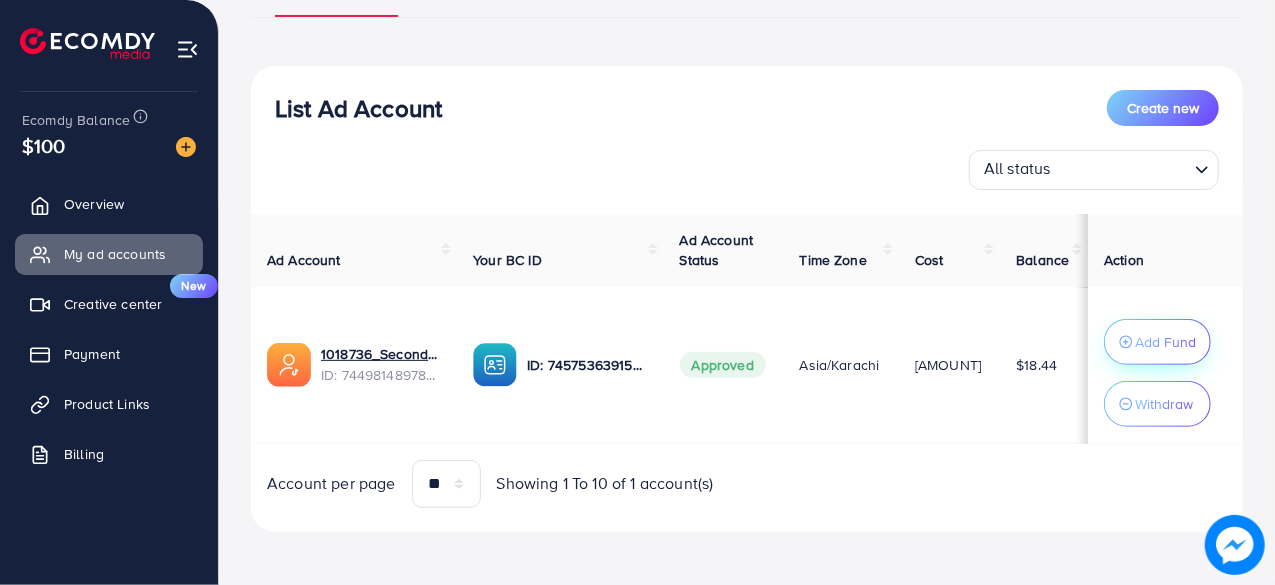 click on "Add Fund" at bounding box center (1157, 342) 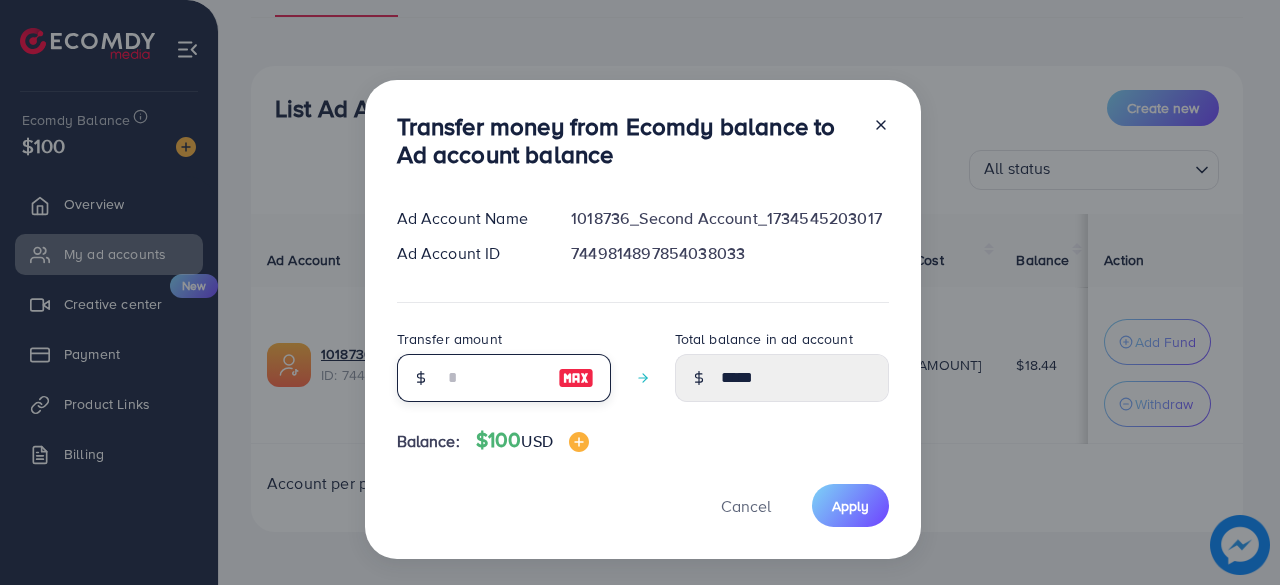 click at bounding box center (493, 378) 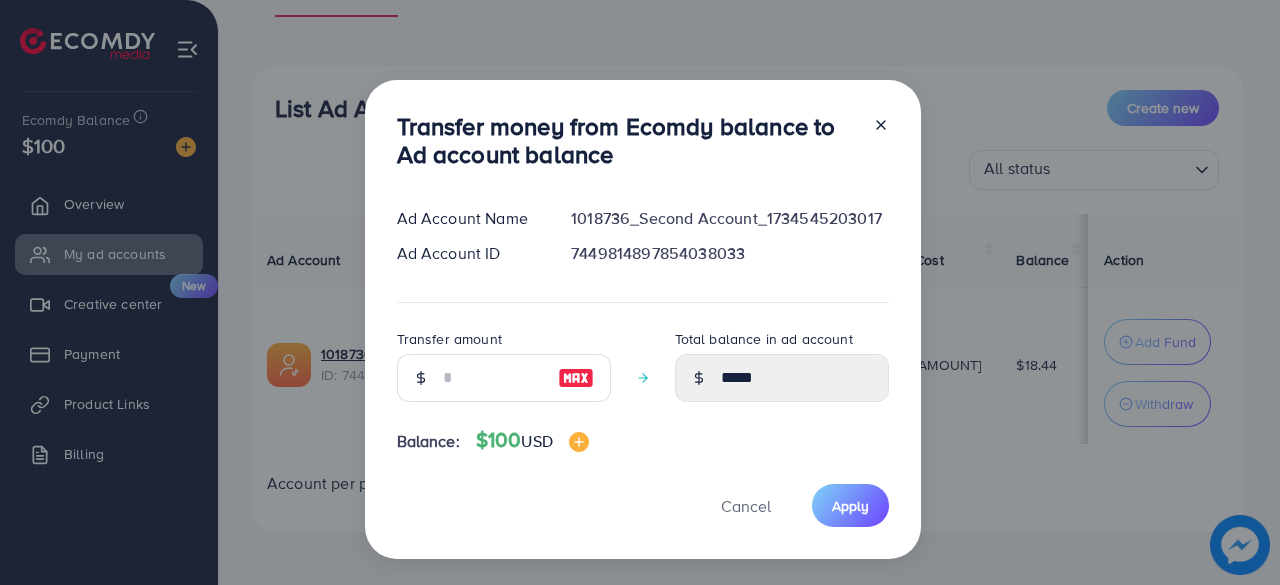 click 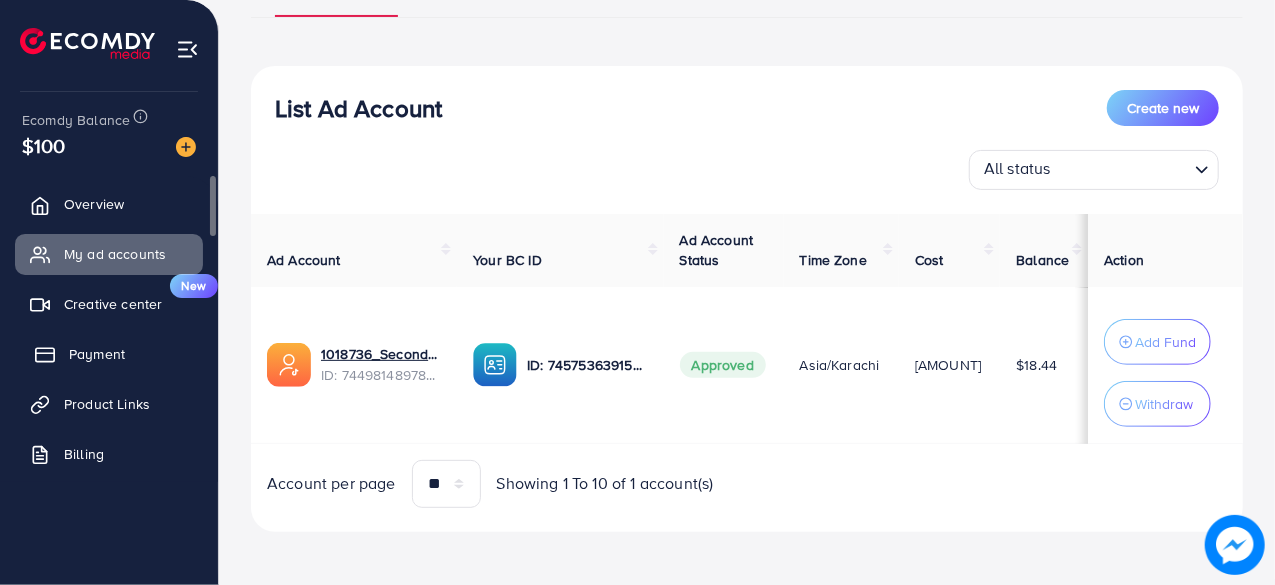 click on "Payment" at bounding box center (97, 354) 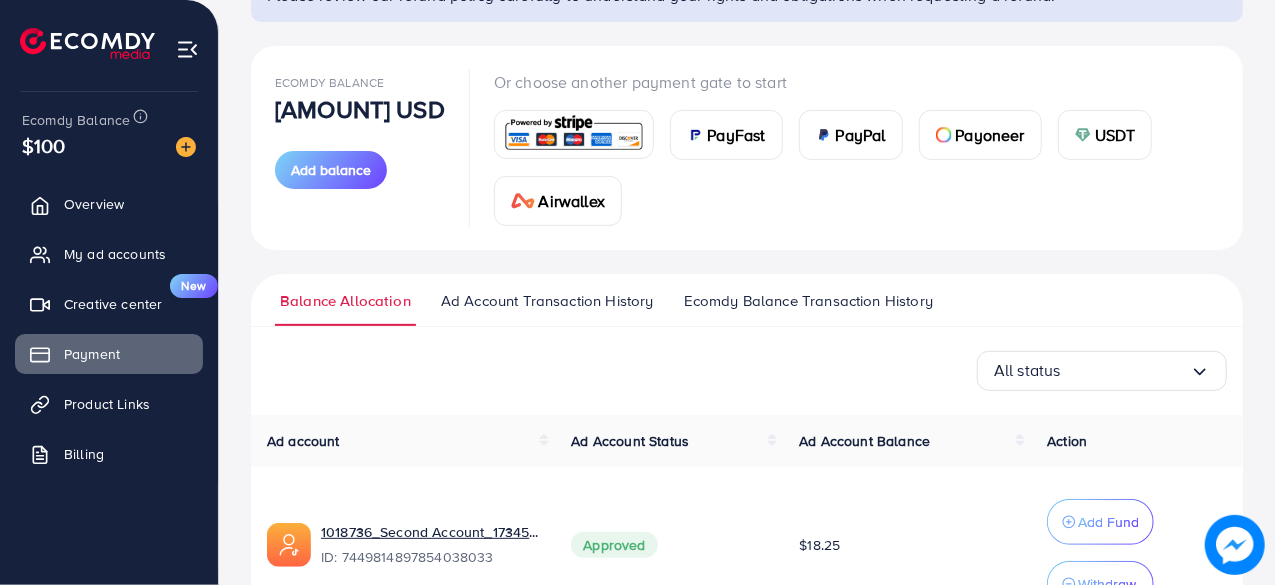 scroll, scrollTop: 312, scrollLeft: 0, axis: vertical 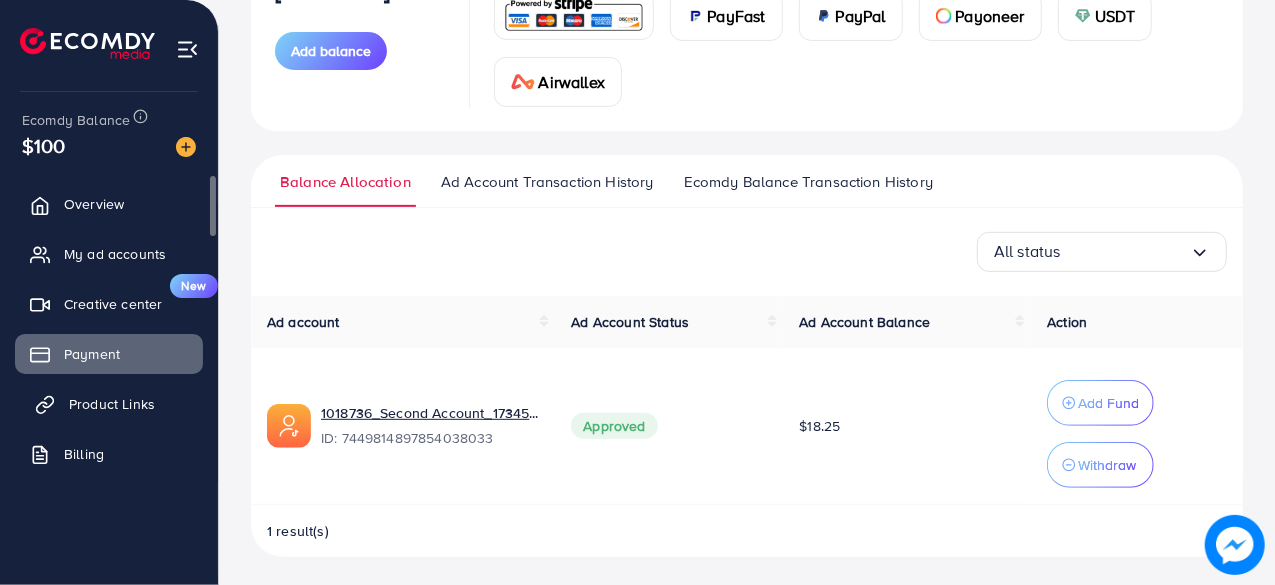click on "Product Links" at bounding box center (109, 404) 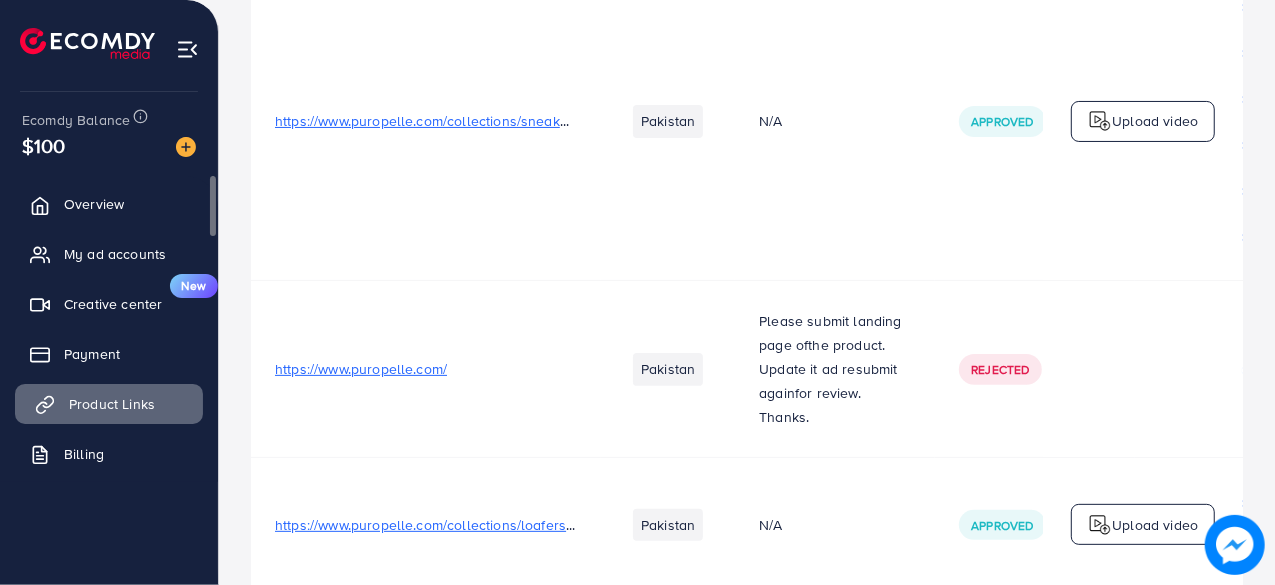 scroll, scrollTop: 0, scrollLeft: 0, axis: both 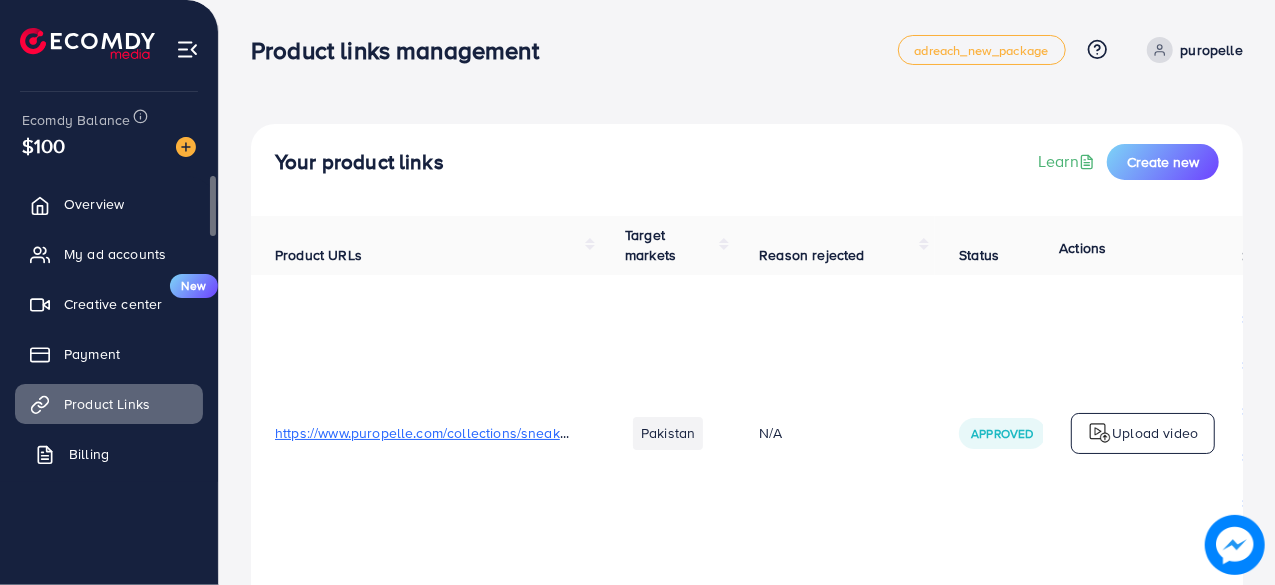 click on "Billing" at bounding box center [89, 454] 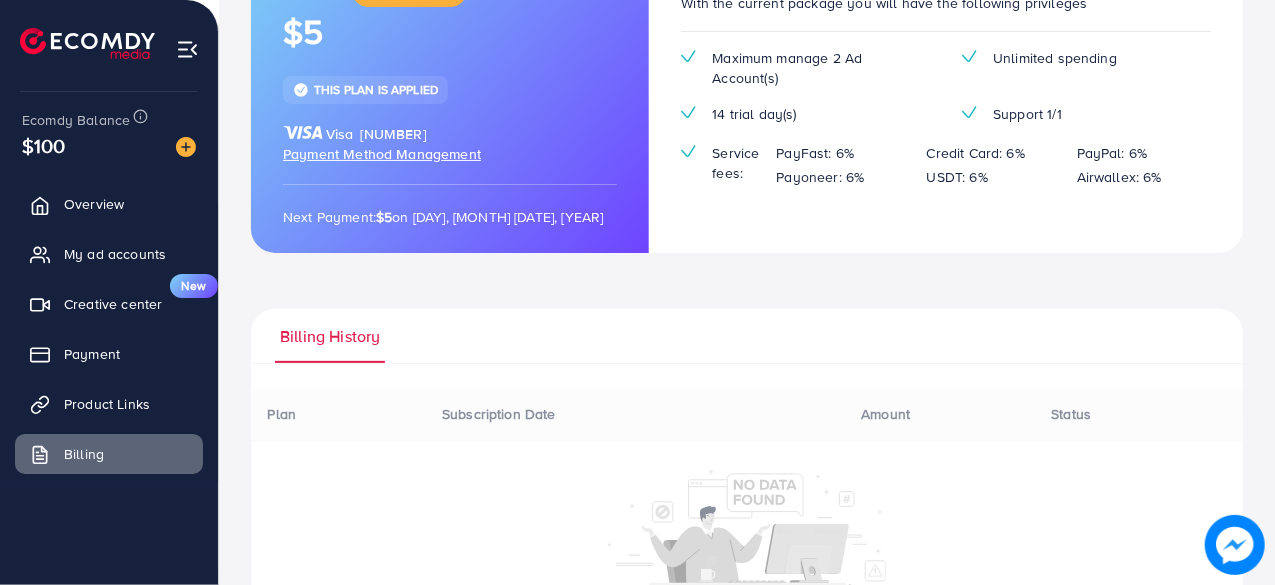 scroll, scrollTop: 329, scrollLeft: 0, axis: vertical 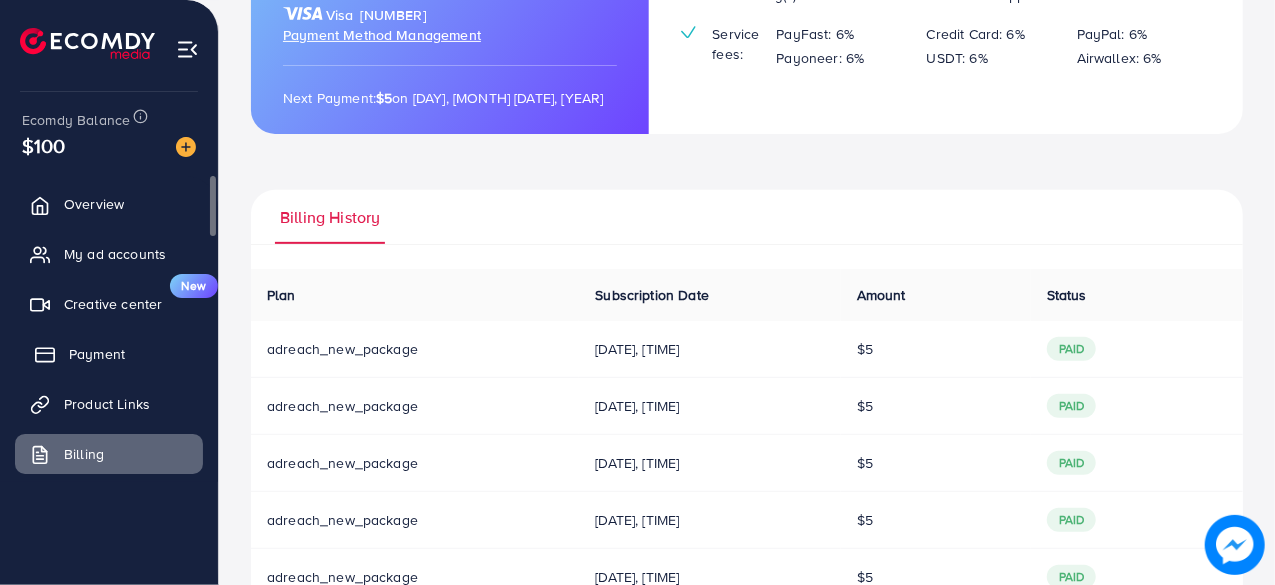 click on "Payment" at bounding box center [97, 354] 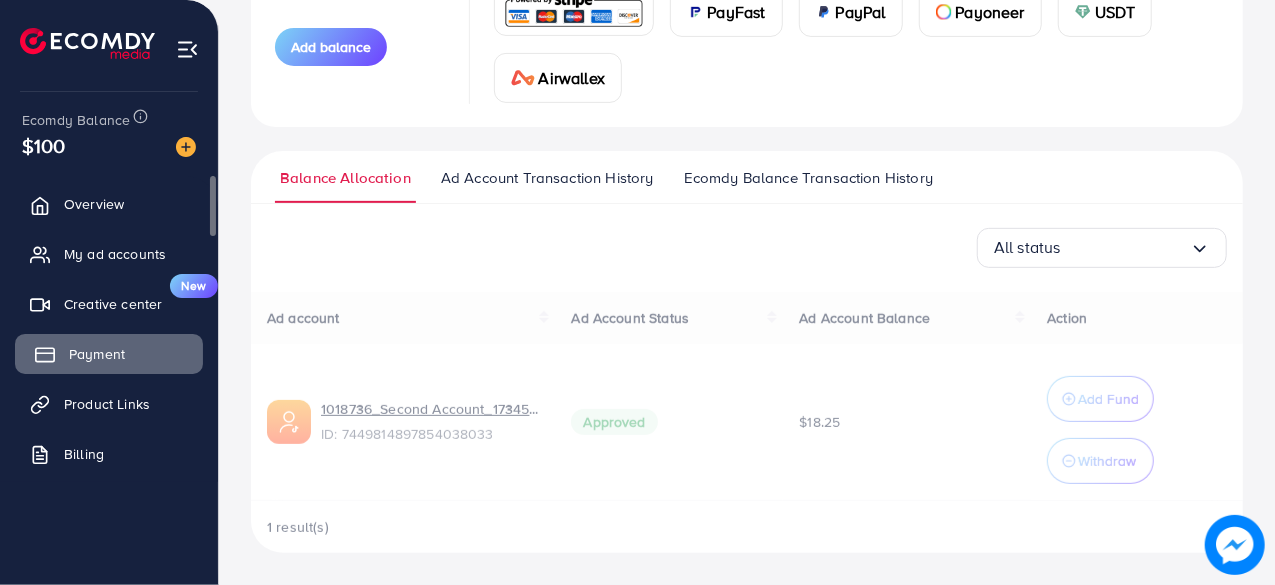 scroll, scrollTop: 0, scrollLeft: 0, axis: both 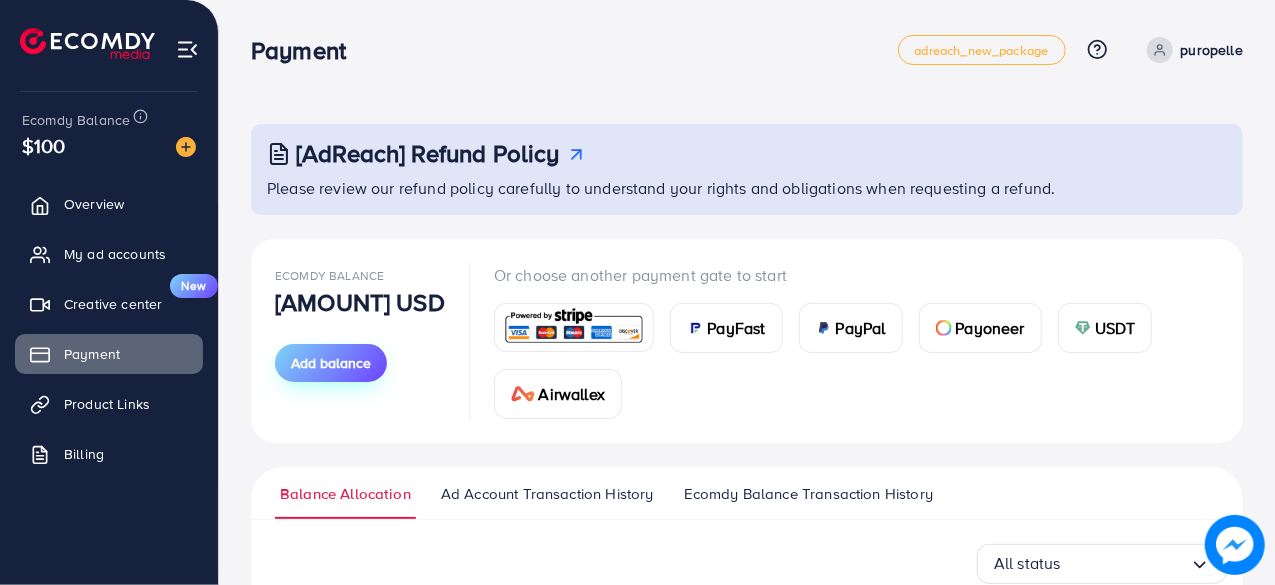 click on "Add balance" at bounding box center (331, 363) 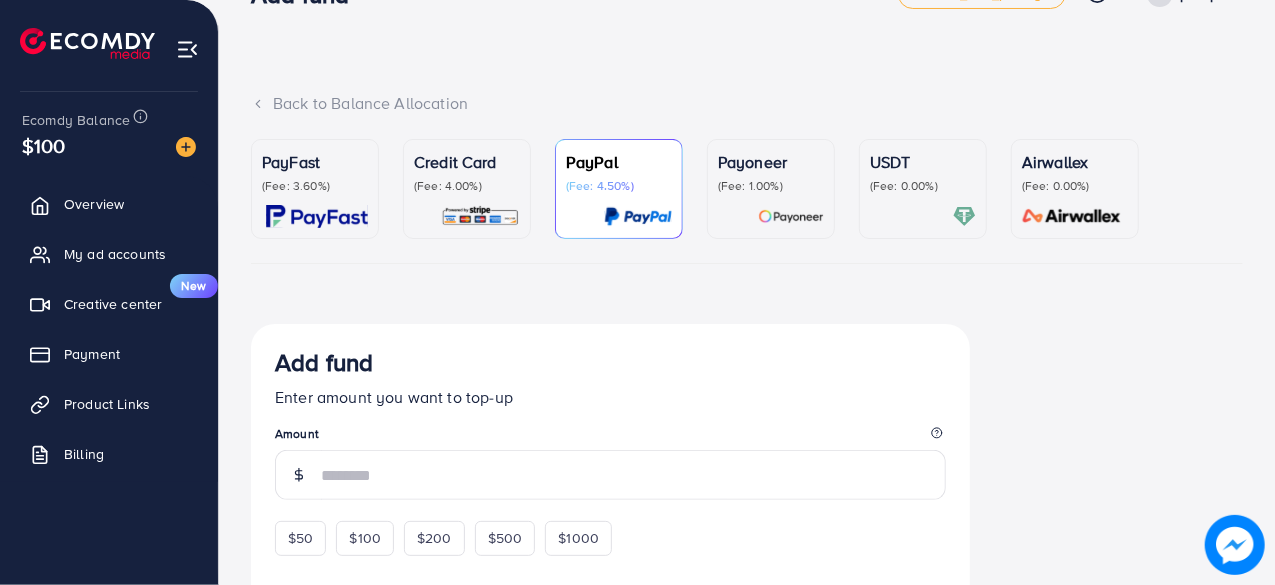 scroll, scrollTop: 0, scrollLeft: 0, axis: both 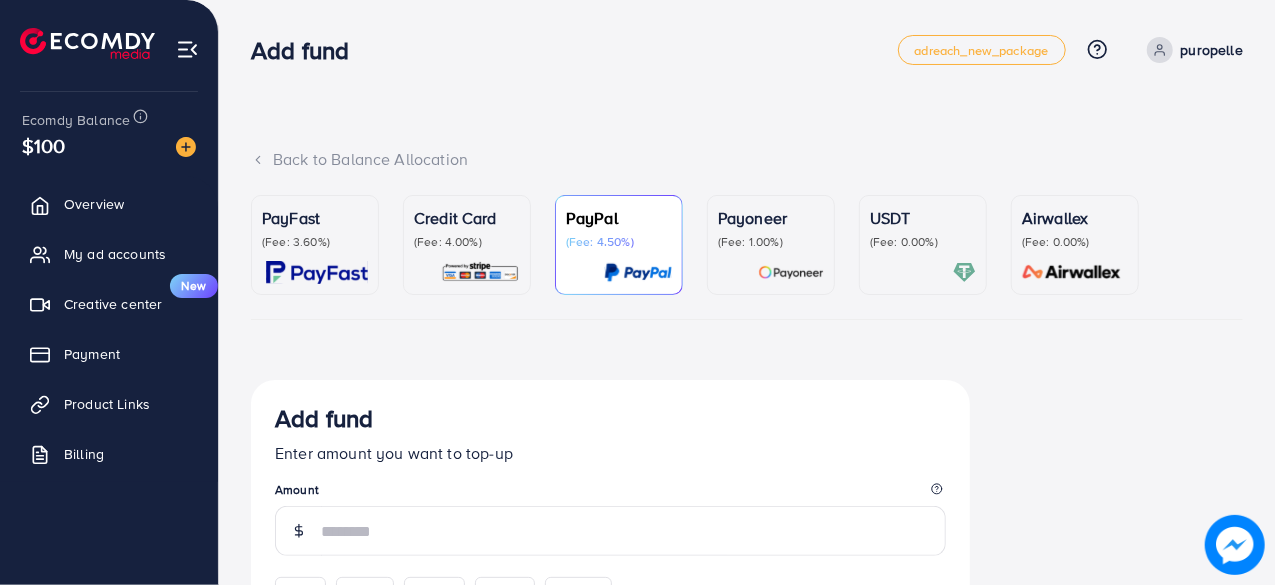 click 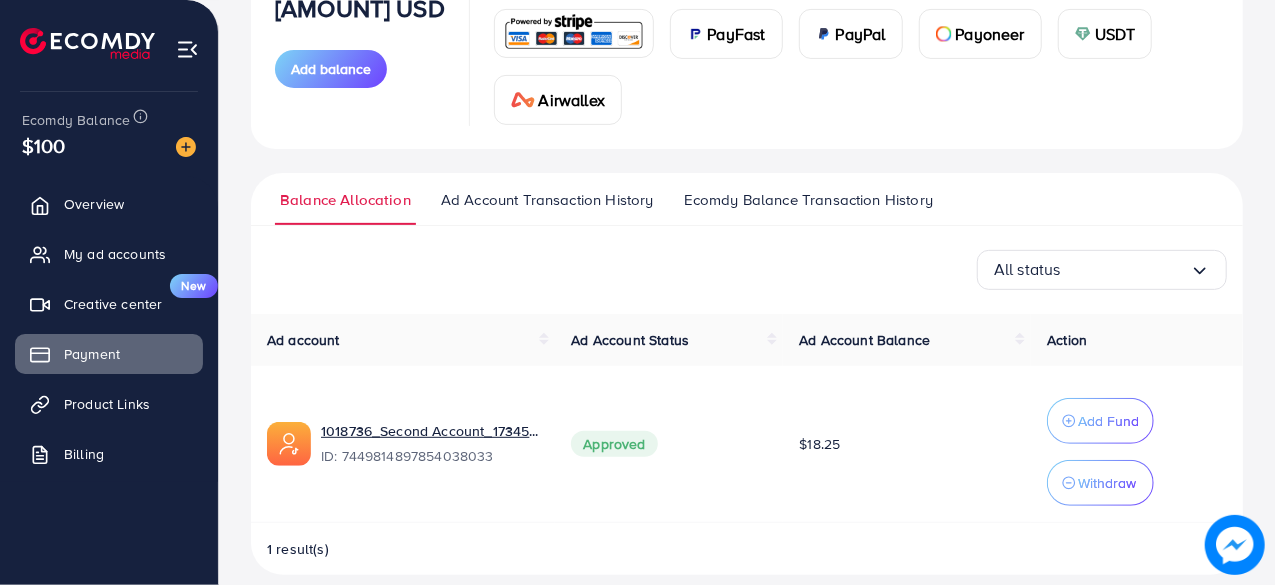 scroll, scrollTop: 312, scrollLeft: 0, axis: vertical 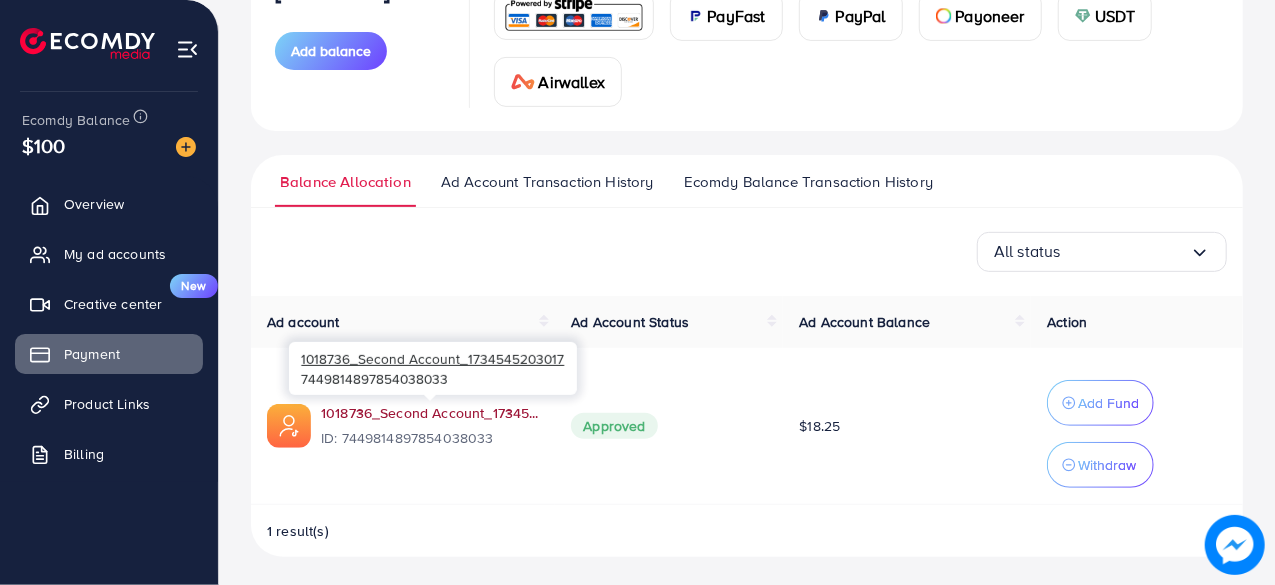 click on "1018736_Second Account_1734545203017" at bounding box center (430, 413) 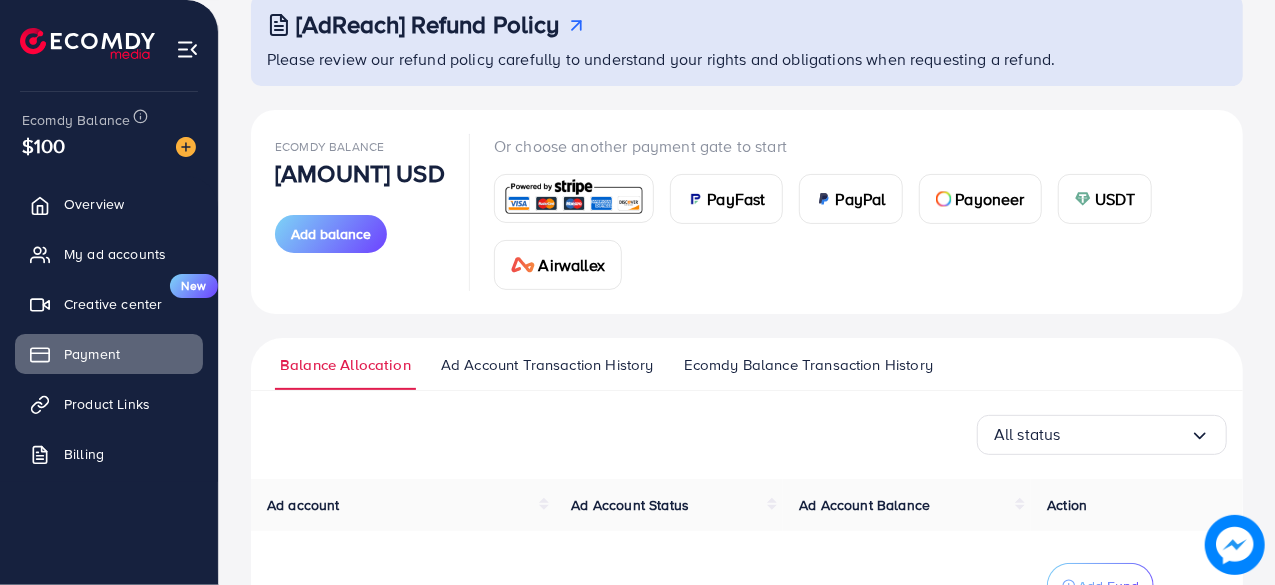 scroll, scrollTop: 0, scrollLeft: 0, axis: both 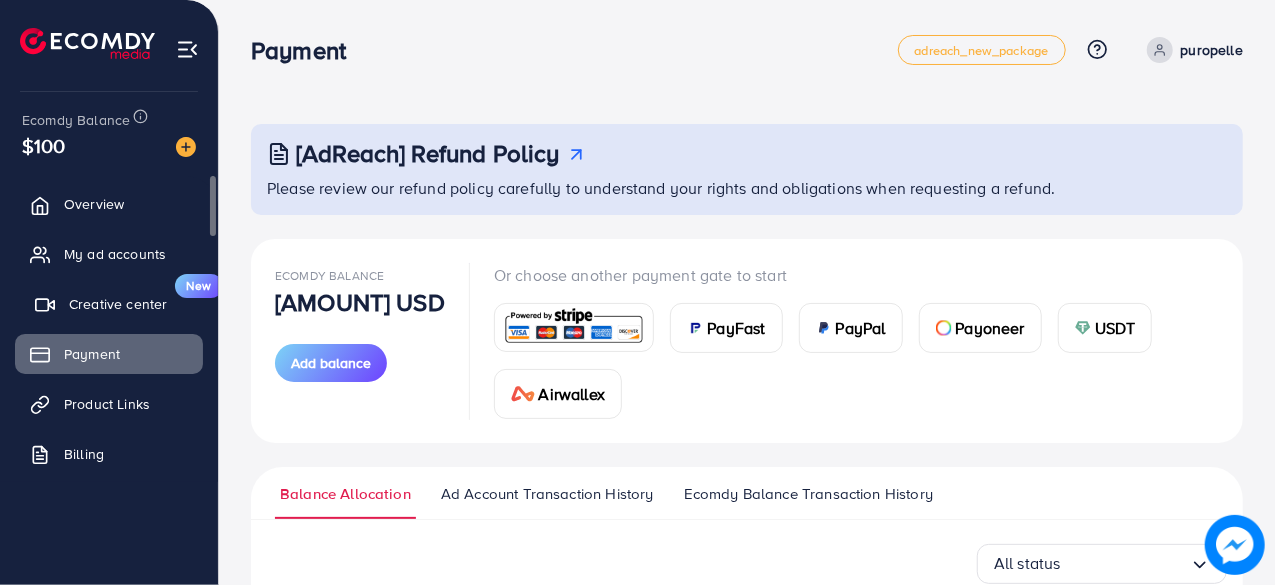 click on "Creative center" at bounding box center [118, 304] 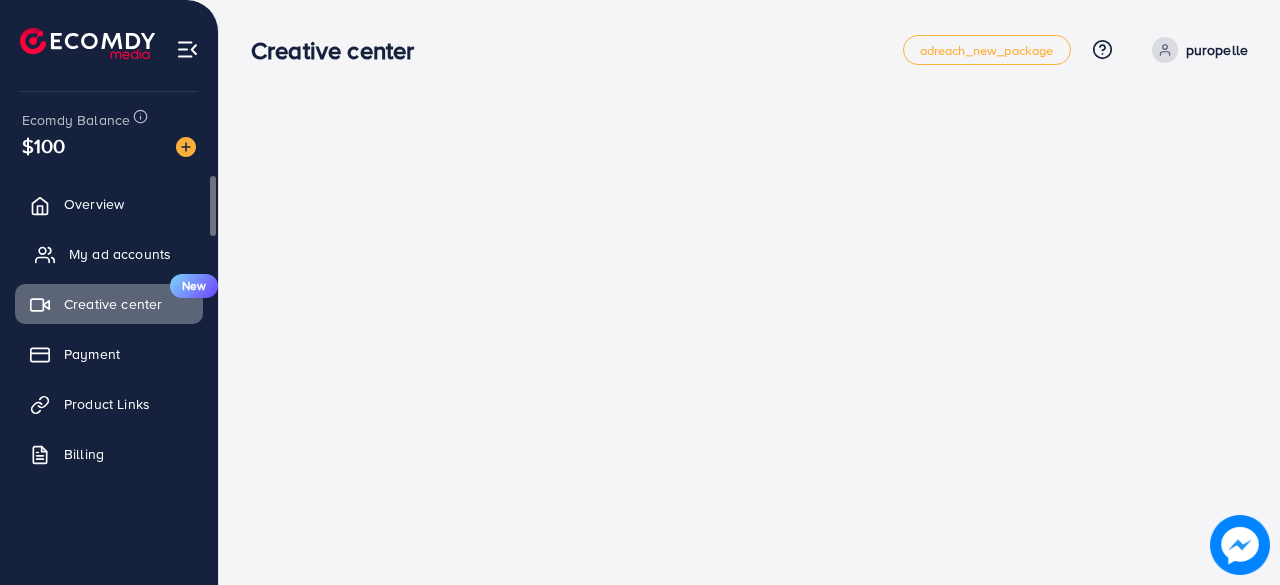 click on "My ad accounts" at bounding box center (120, 254) 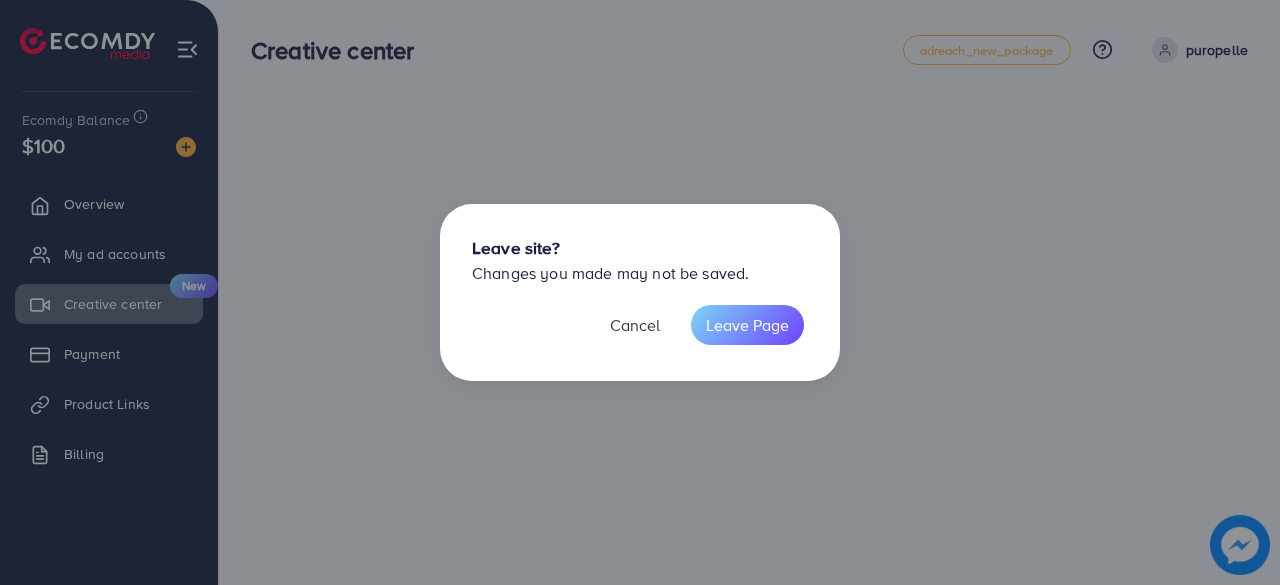 click on "Cancel" at bounding box center (635, 325) 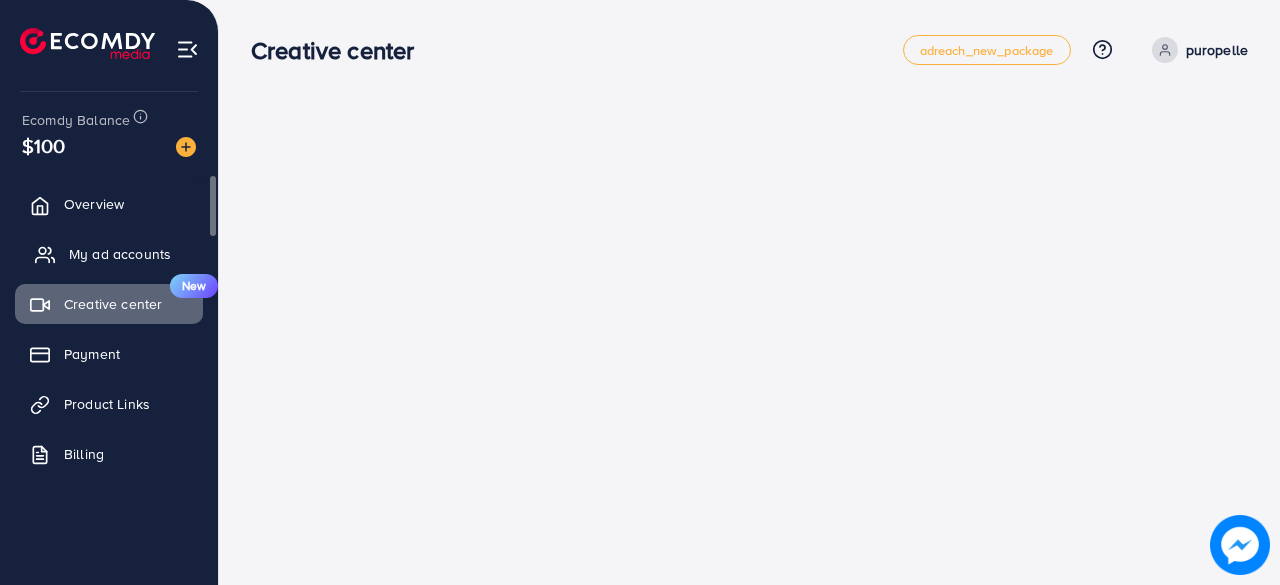 click on "My ad accounts" at bounding box center (120, 254) 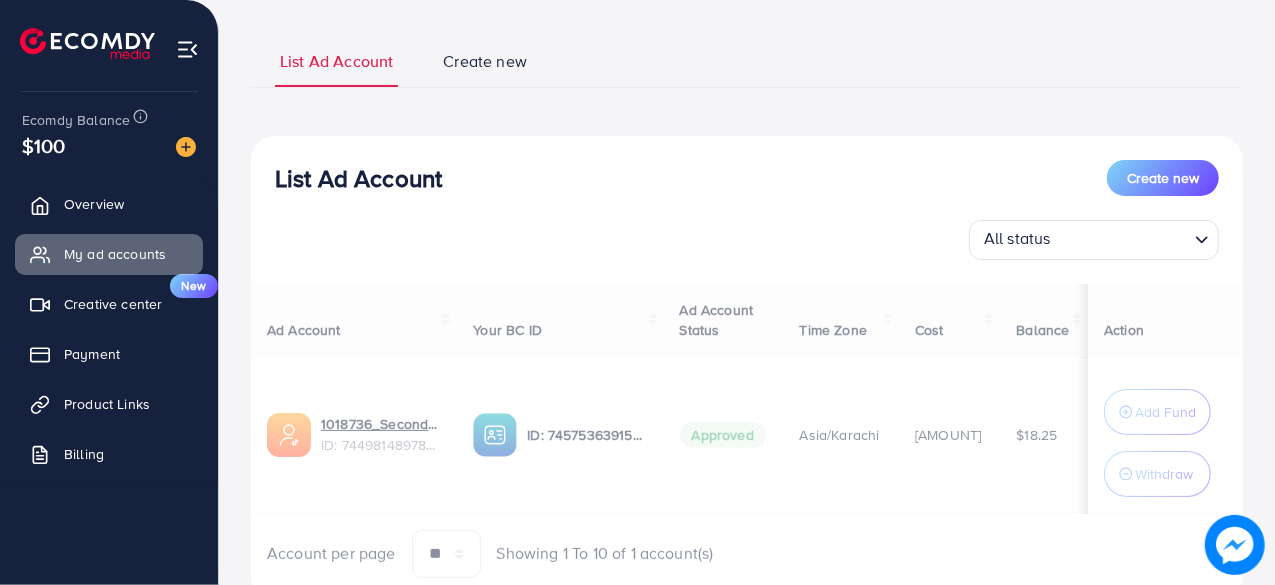 scroll, scrollTop: 184, scrollLeft: 0, axis: vertical 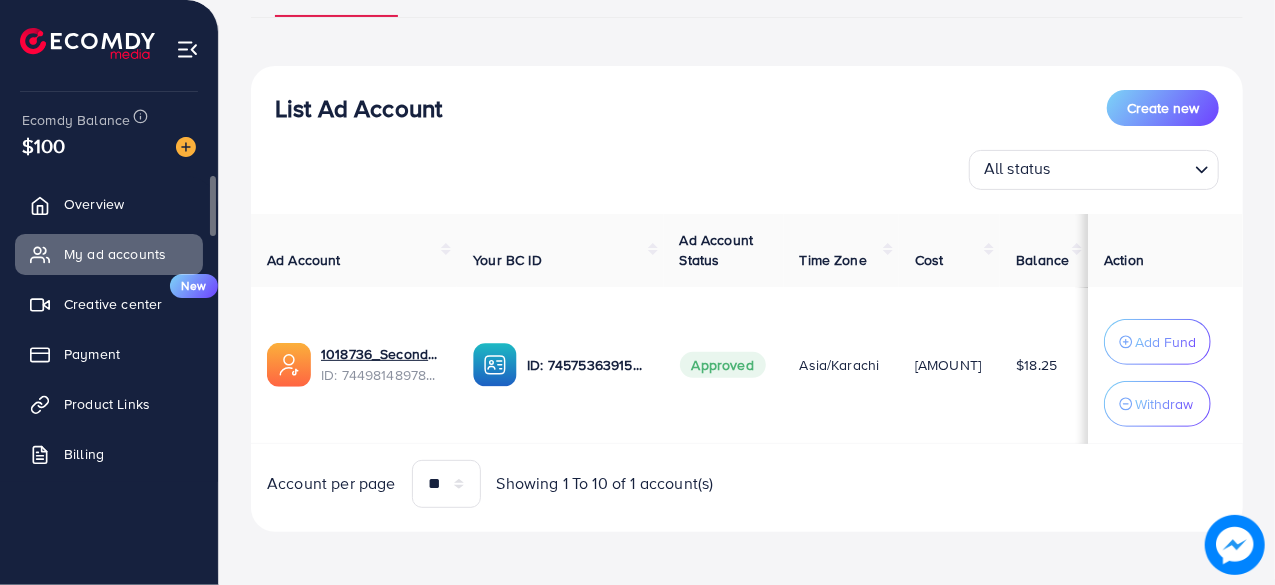 click on "Overview My ad accounts Creative center  New  Payment Product Links Billing" at bounding box center (109, 335) 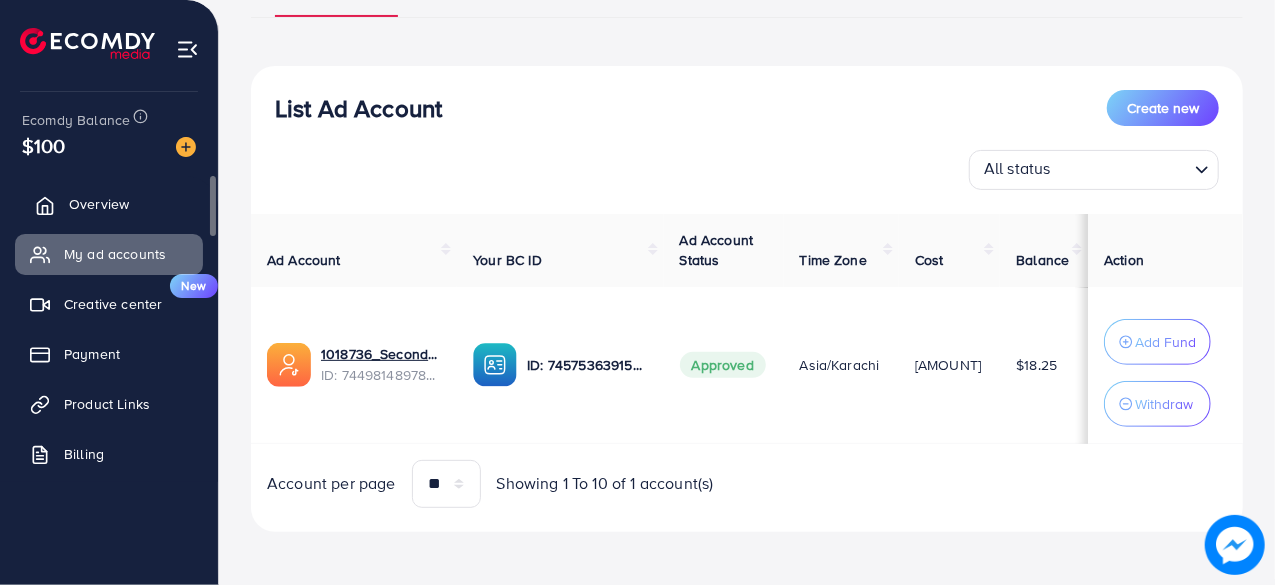 click on "Overview" at bounding box center [109, 204] 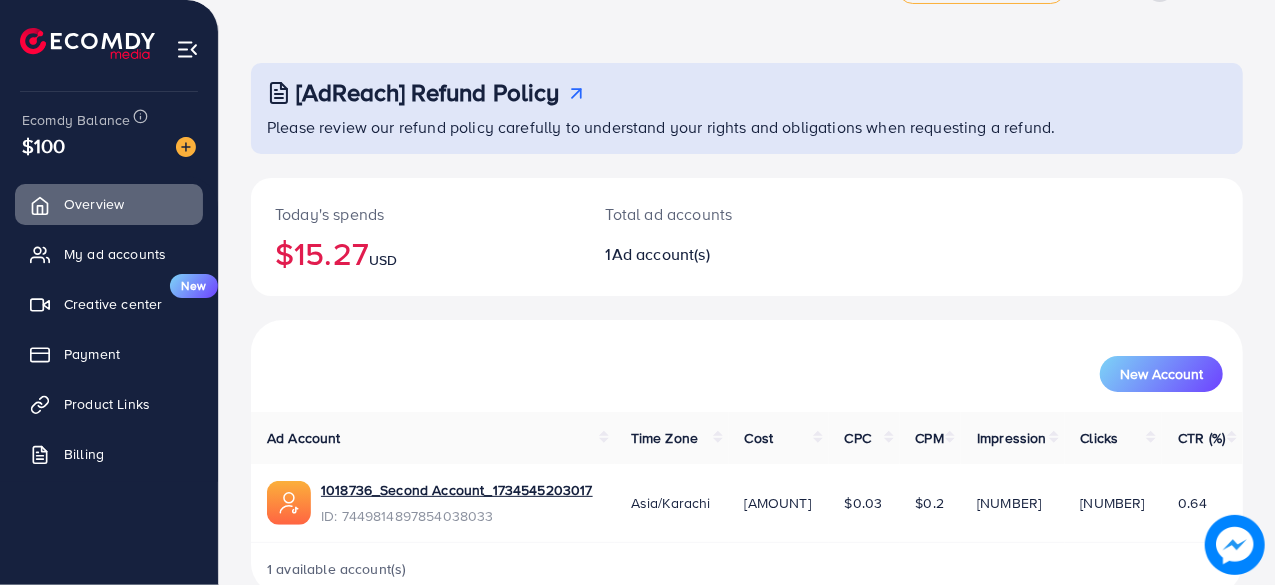 scroll, scrollTop: 102, scrollLeft: 0, axis: vertical 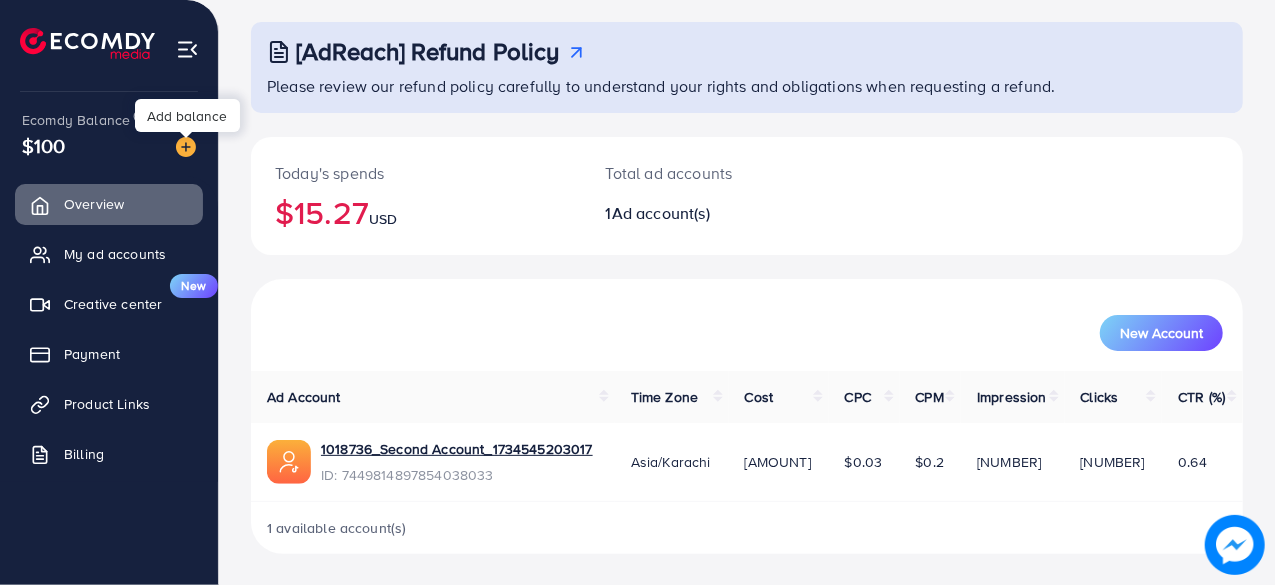 click at bounding box center (186, 147) 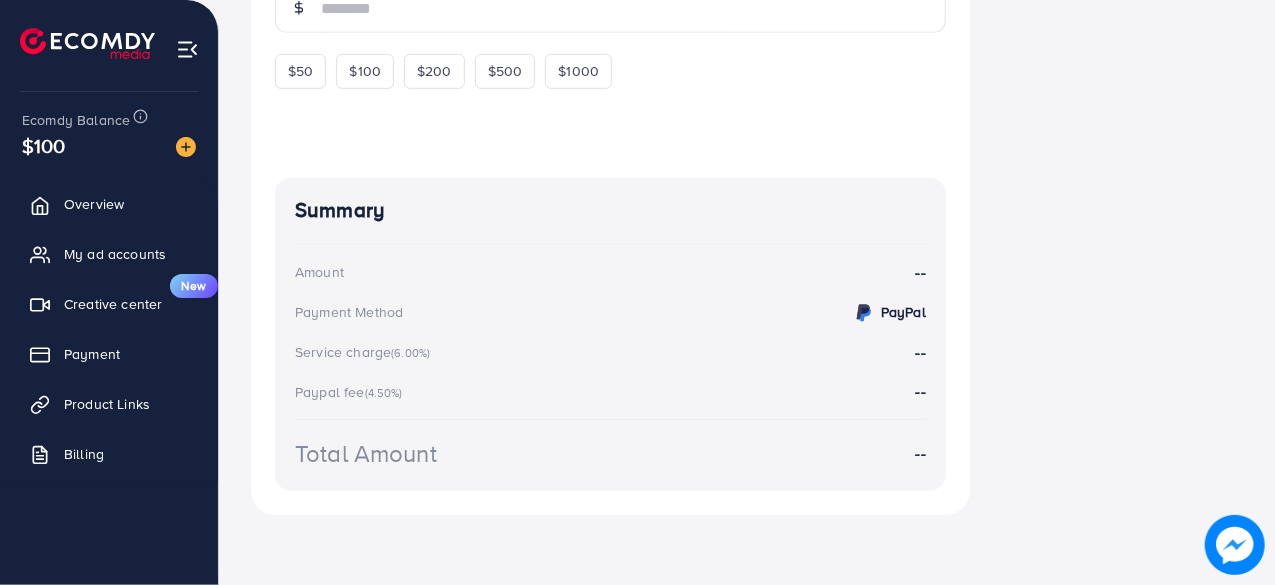scroll, scrollTop: 0, scrollLeft: 0, axis: both 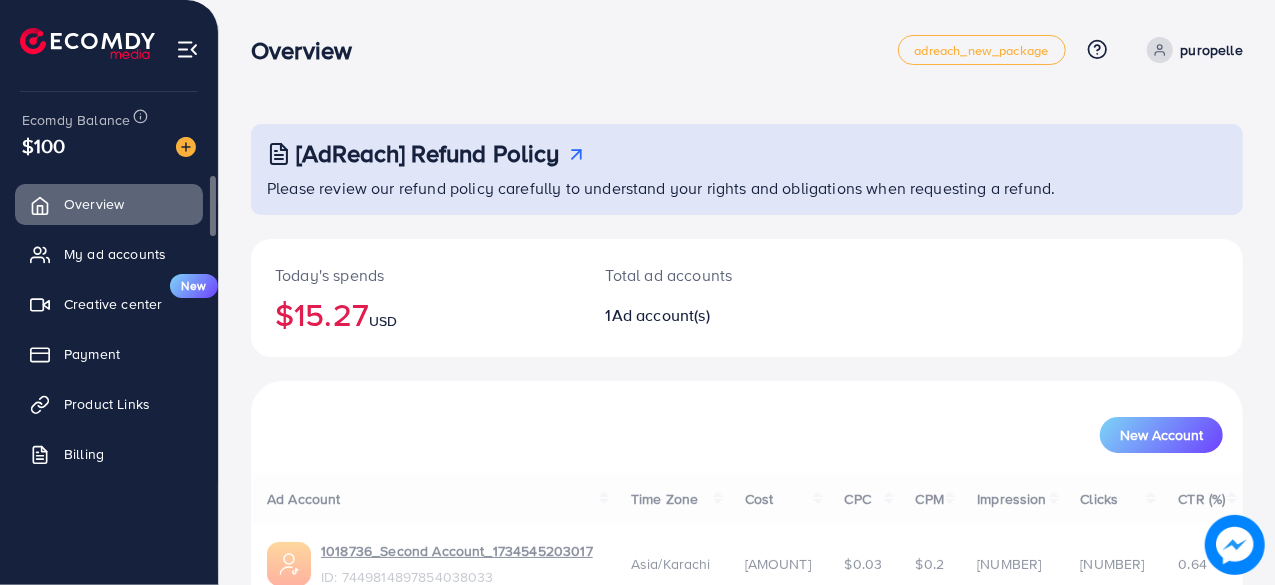 click on "Overview My ad accounts Creative center  New  Payment Product Links Billing" at bounding box center [109, 335] 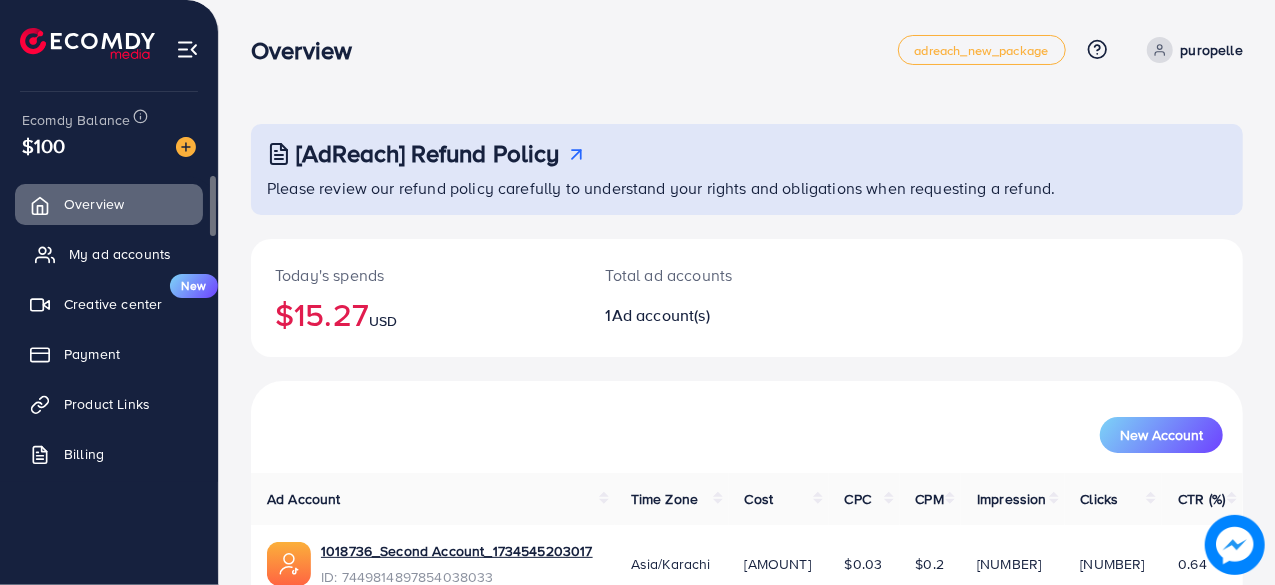 click on "My ad accounts" at bounding box center [109, 254] 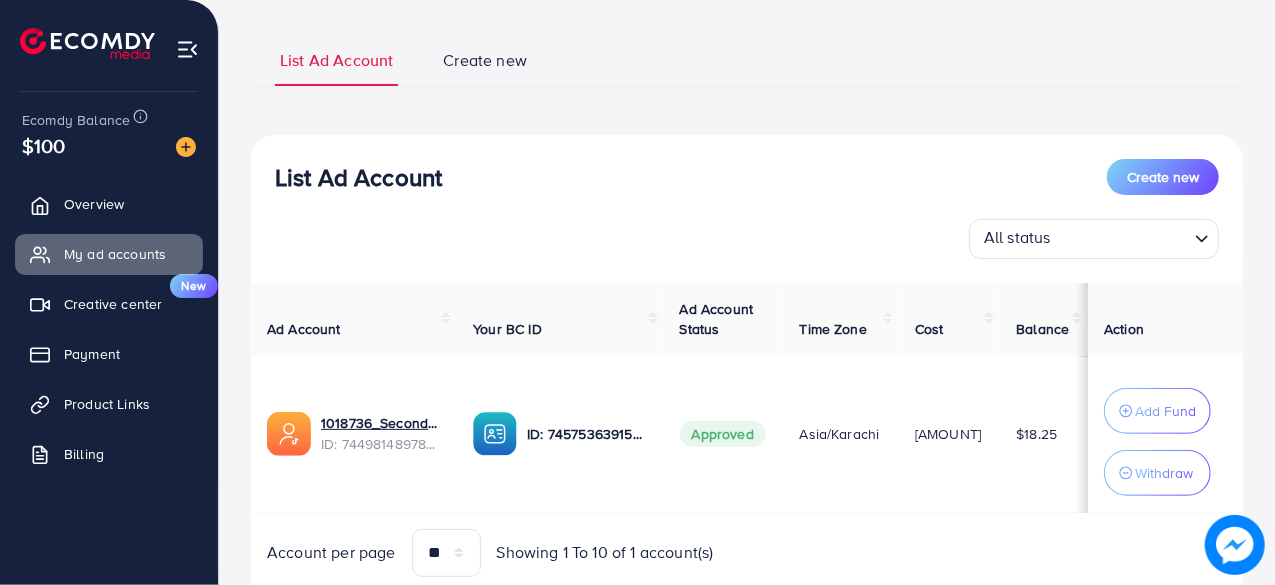 scroll, scrollTop: 184, scrollLeft: 0, axis: vertical 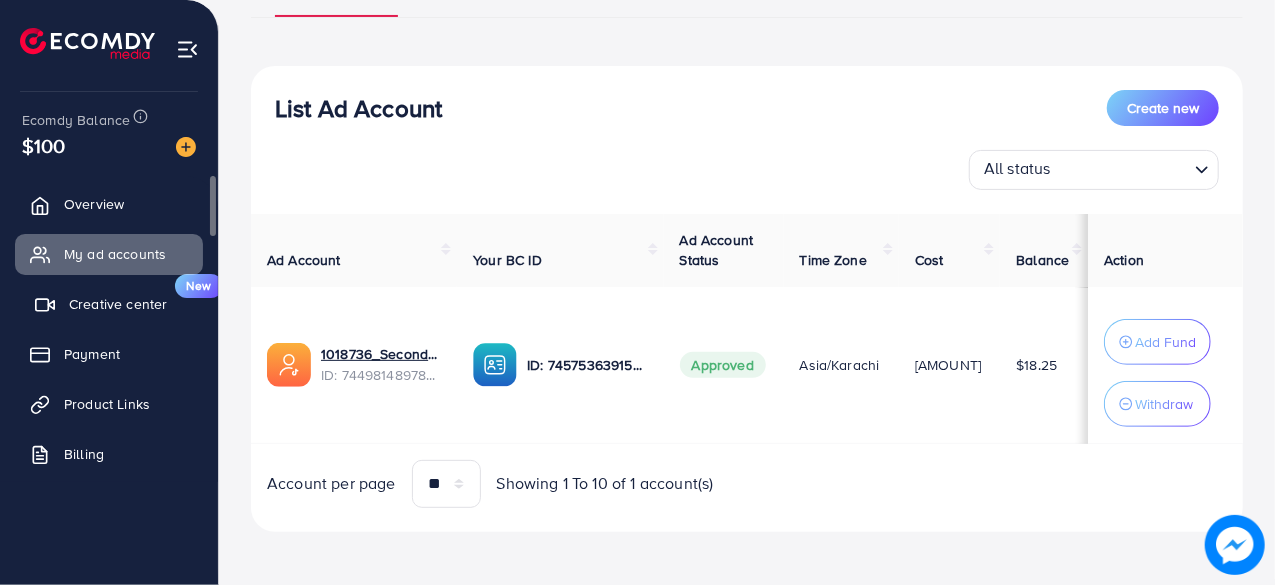 click on "Creative center" at bounding box center [118, 304] 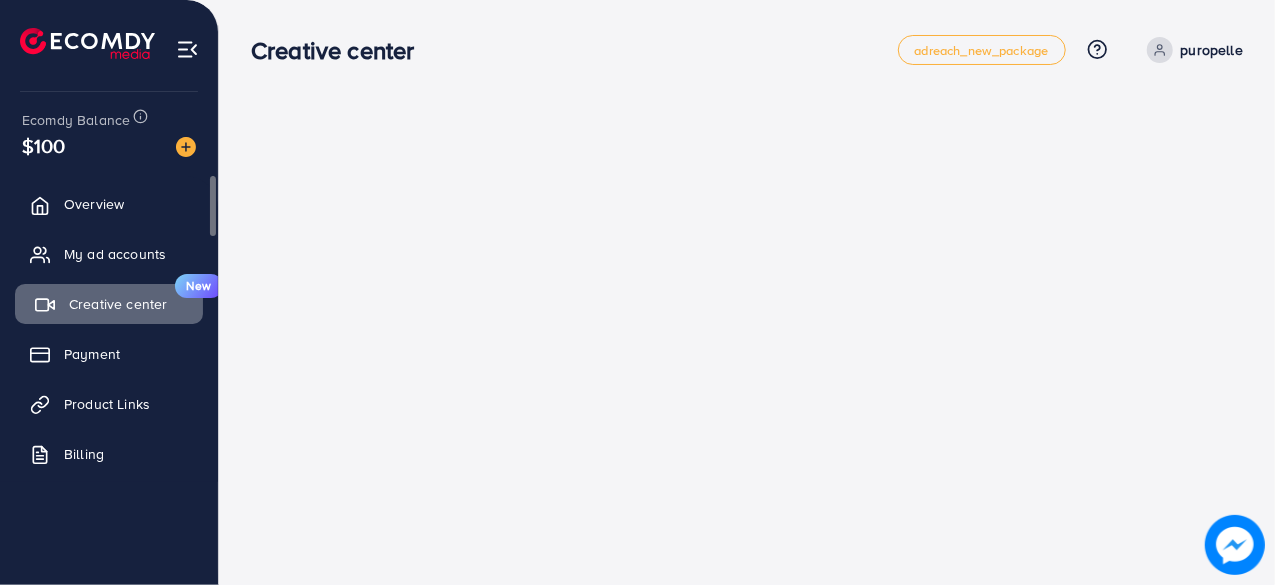 scroll, scrollTop: 0, scrollLeft: 0, axis: both 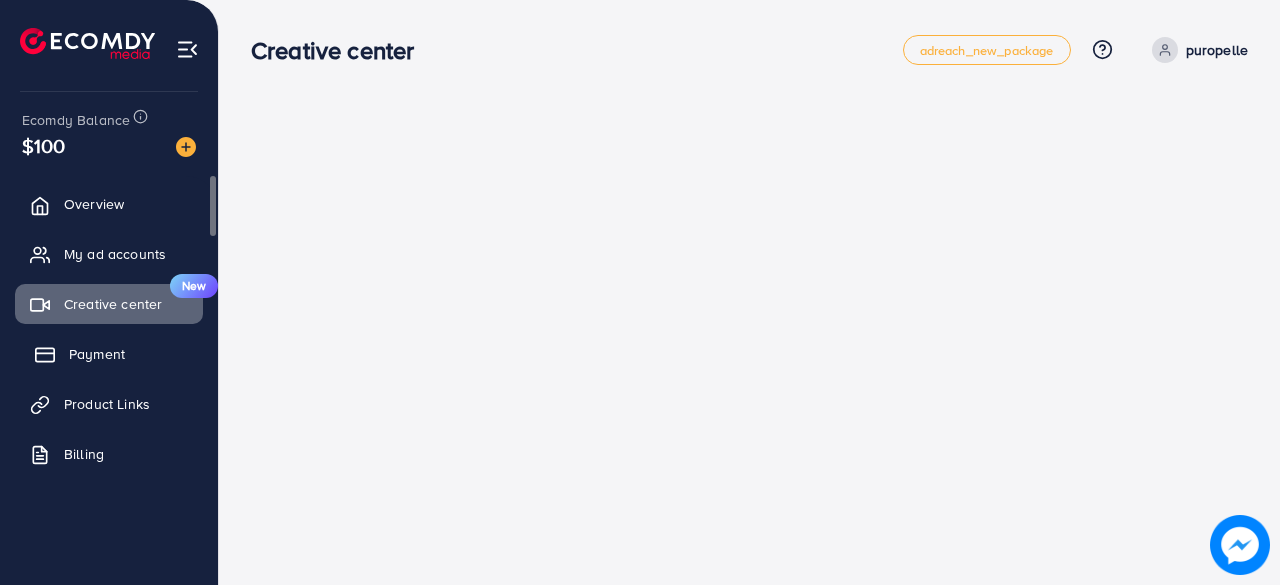 click on "Payment" at bounding box center (109, 354) 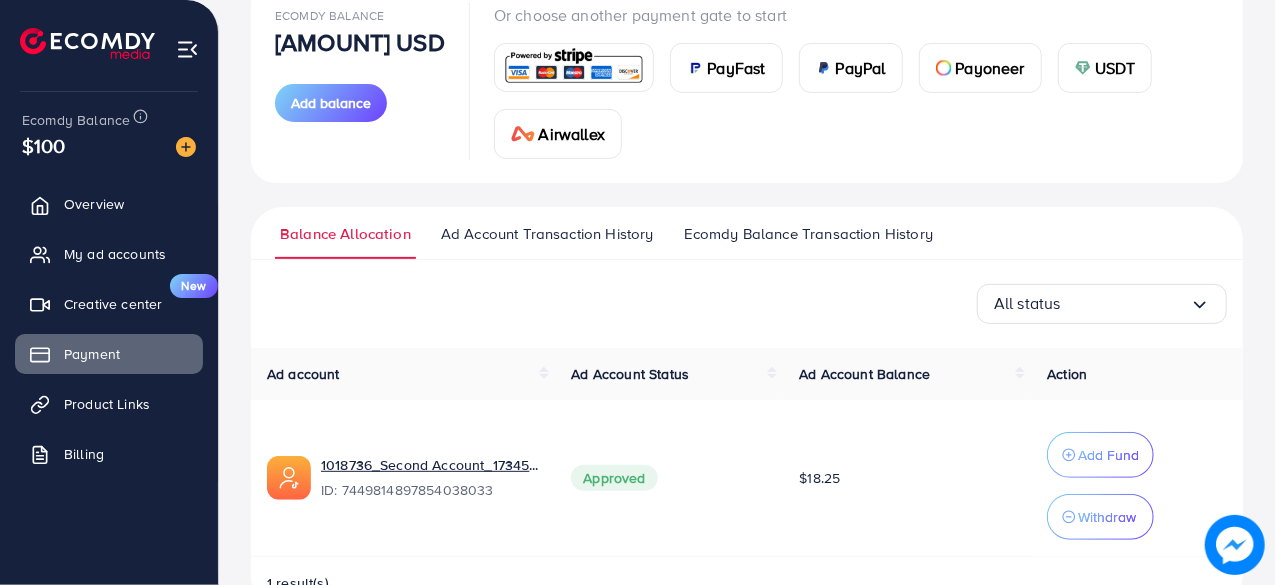 scroll, scrollTop: 312, scrollLeft: 0, axis: vertical 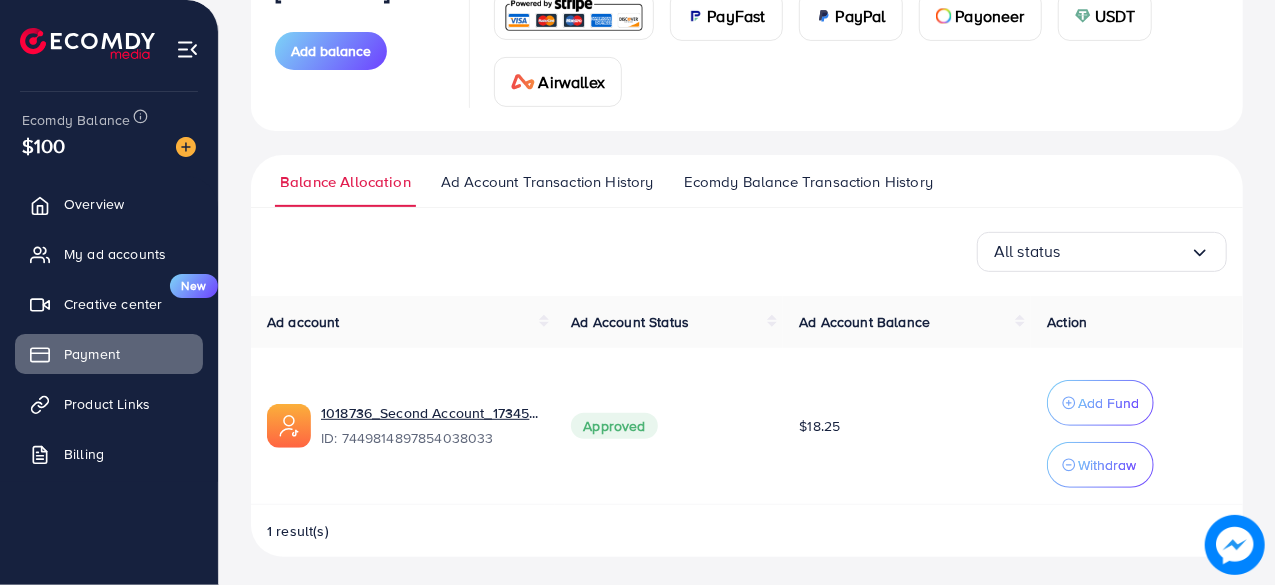 click on "Ad Account Transaction History" at bounding box center (547, 182) 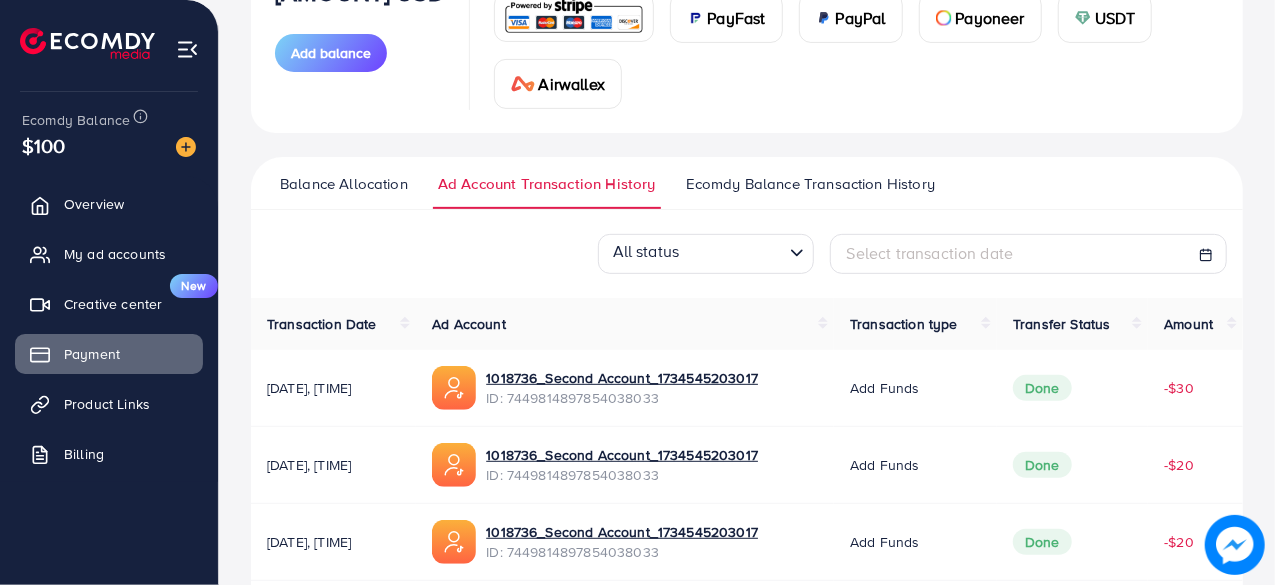 scroll, scrollTop: 240, scrollLeft: 0, axis: vertical 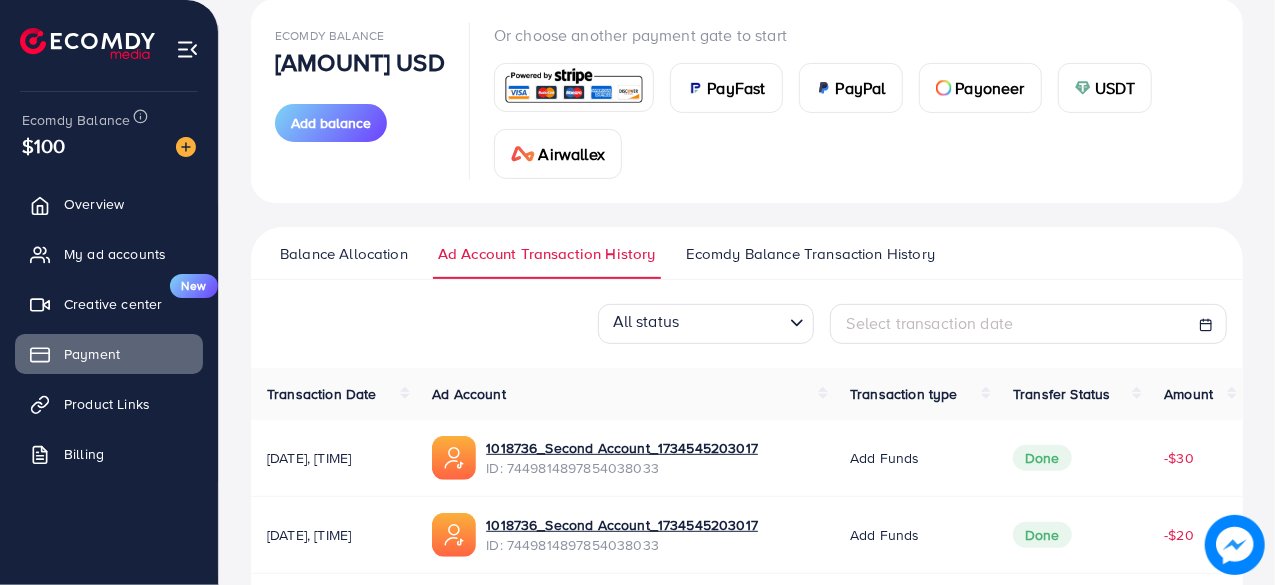 click on "Ecomdy Balance Transaction History" at bounding box center (810, 254) 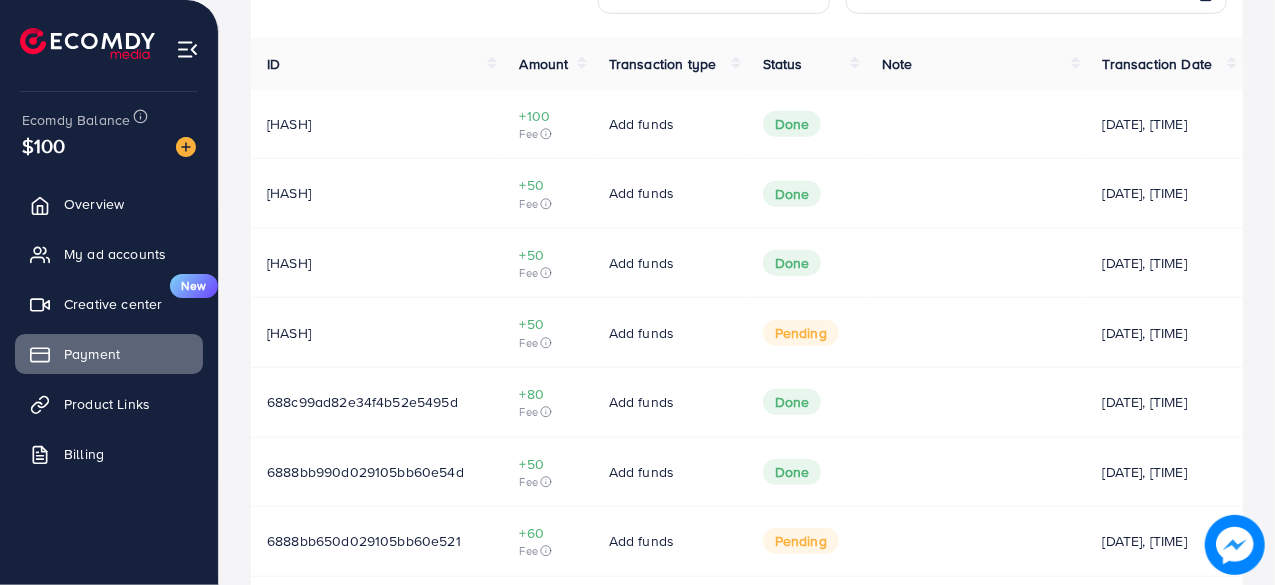 scroll, scrollTop: 565, scrollLeft: 0, axis: vertical 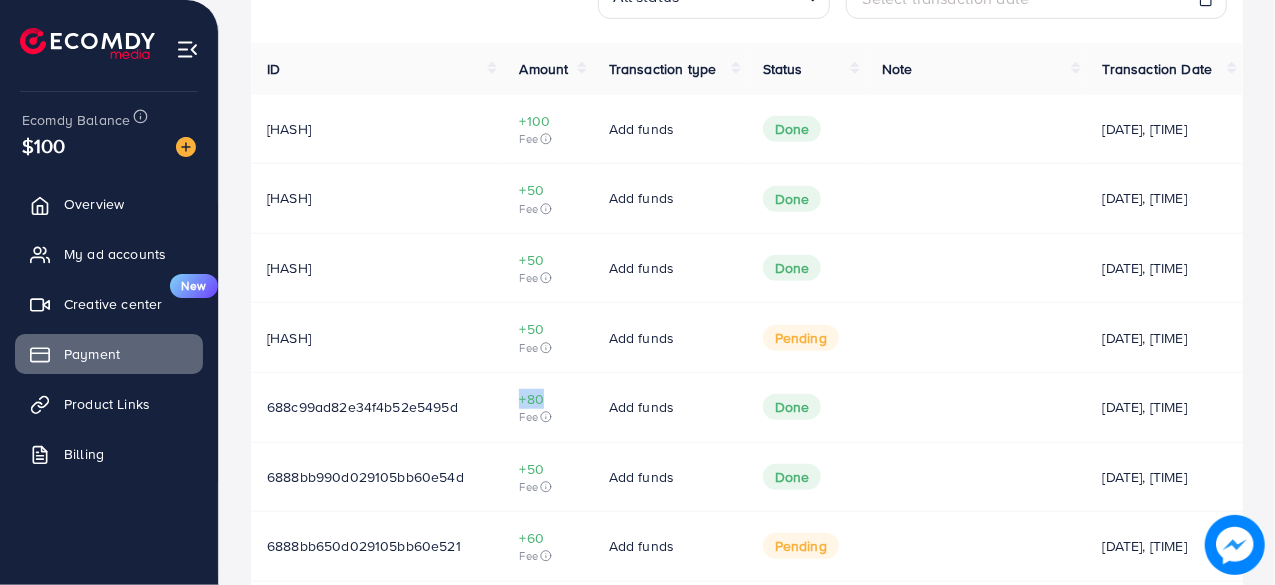 drag, startPoint x: 507, startPoint y: 403, endPoint x: 544, endPoint y: 389, distance: 39.56008 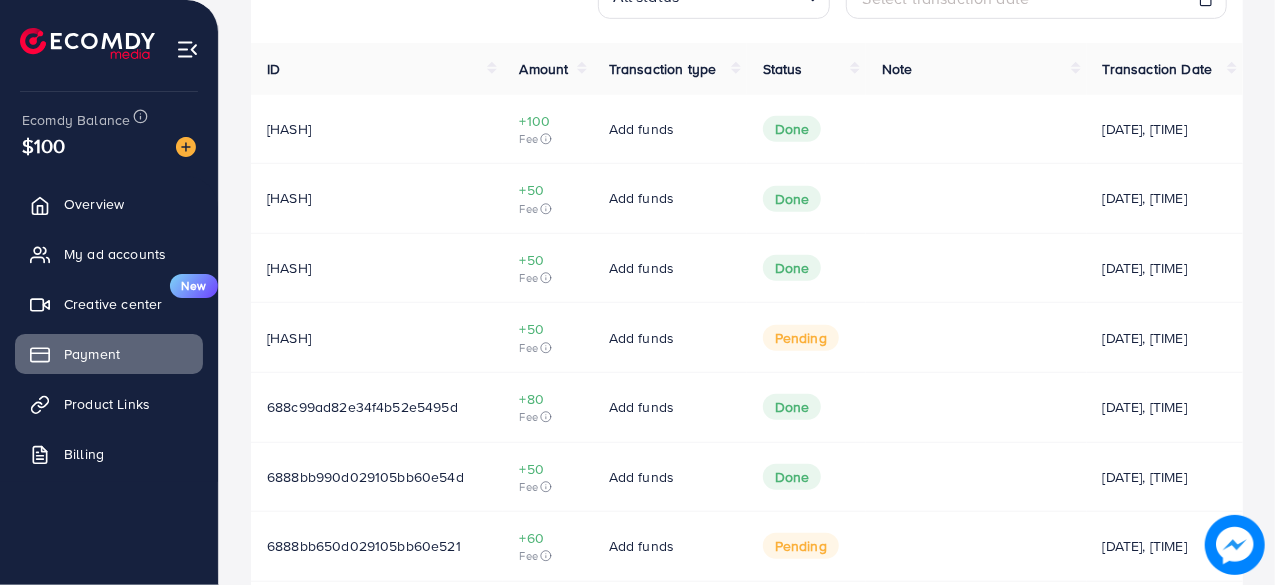 click on "Note" at bounding box center [976, 69] 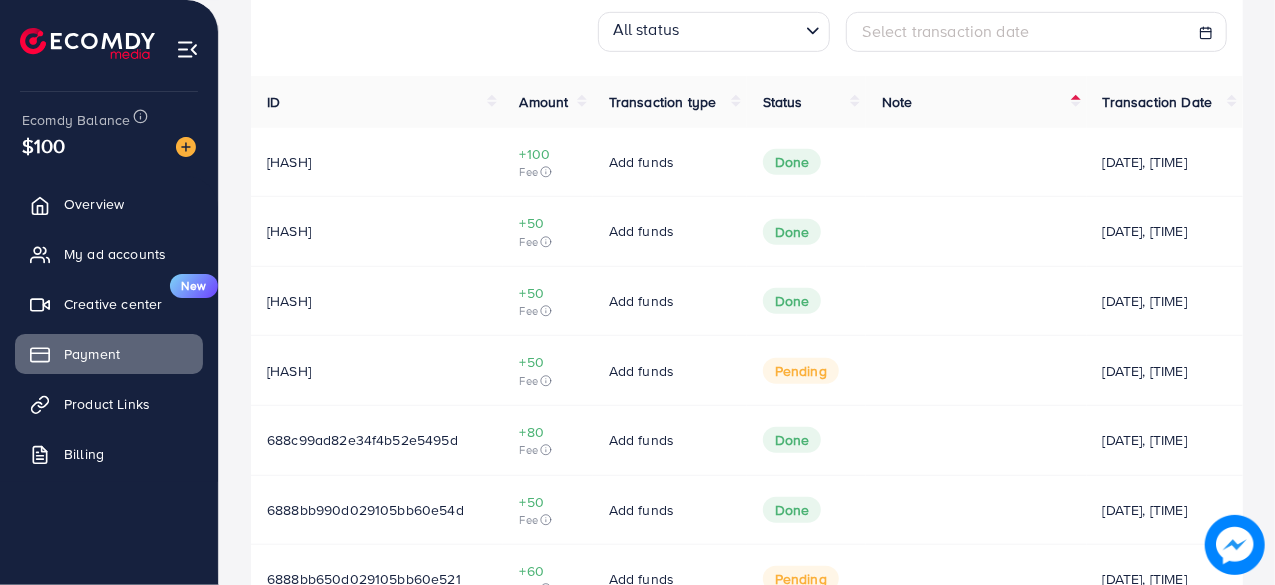 scroll, scrollTop: 533, scrollLeft: 0, axis: vertical 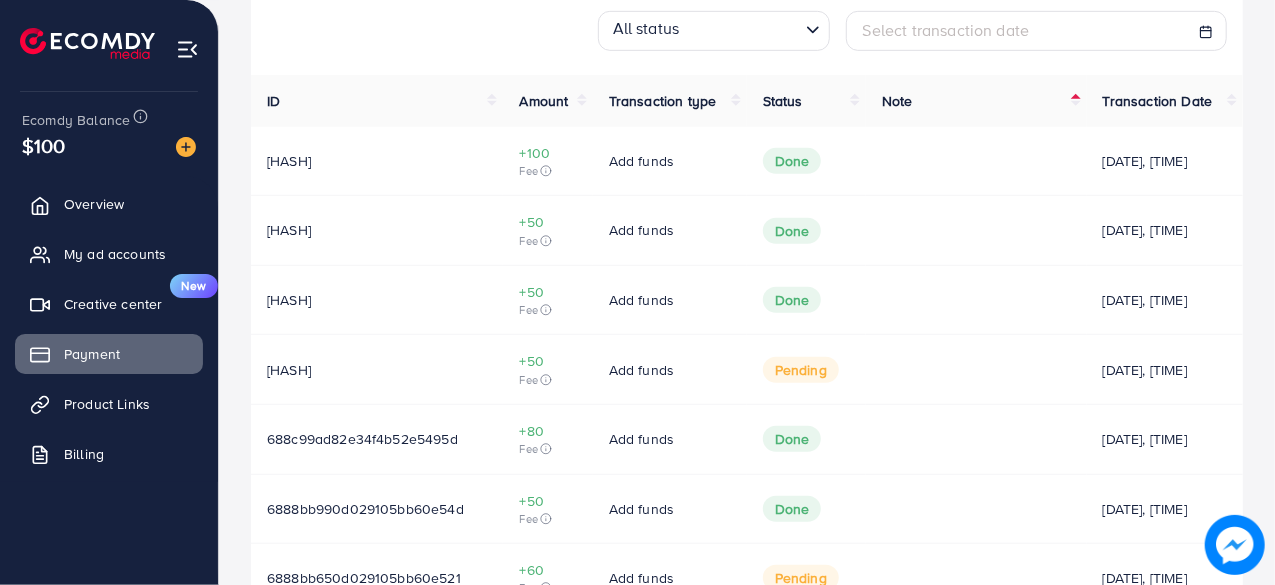 click on "[HASH]" at bounding box center (289, 370) 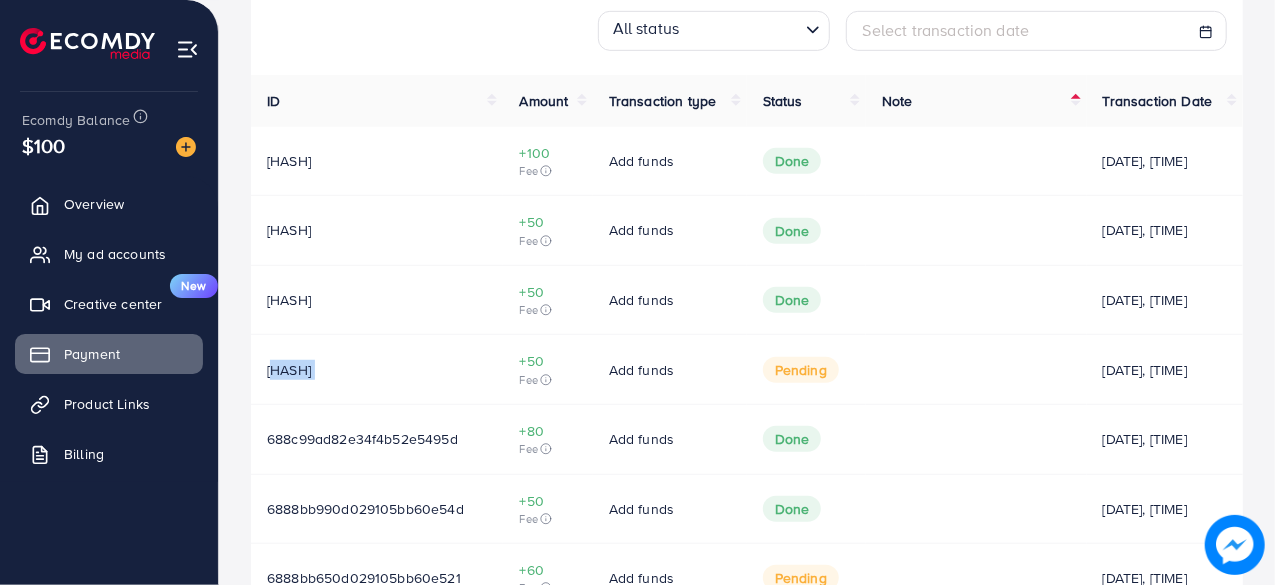 click on "[HASH]" at bounding box center (289, 370) 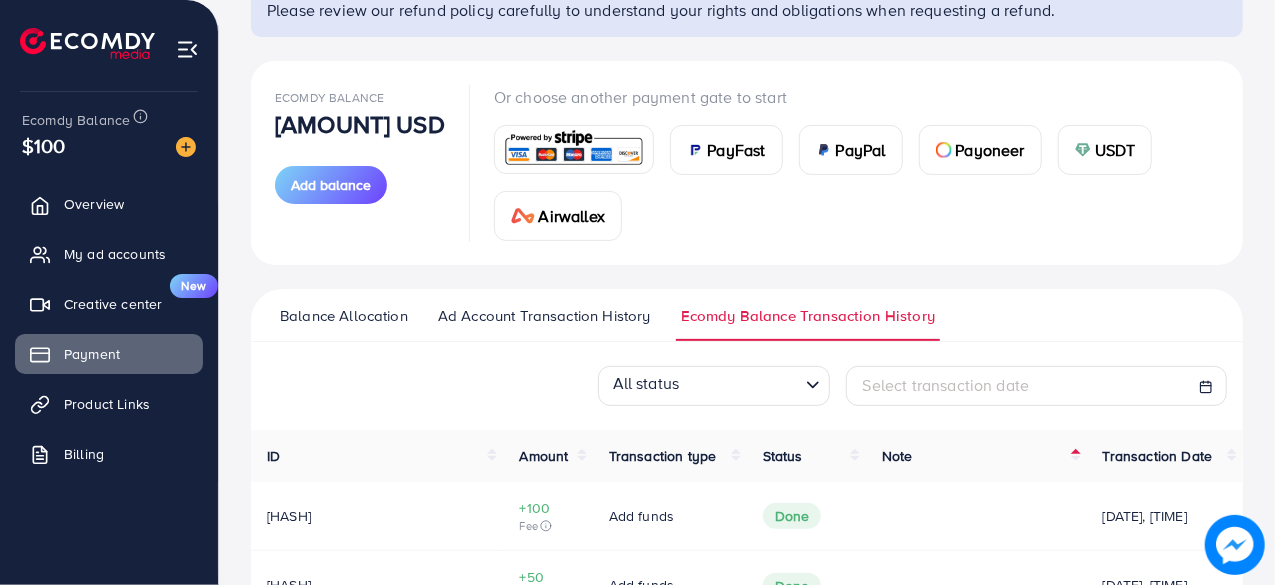 scroll, scrollTop: 151, scrollLeft: 0, axis: vertical 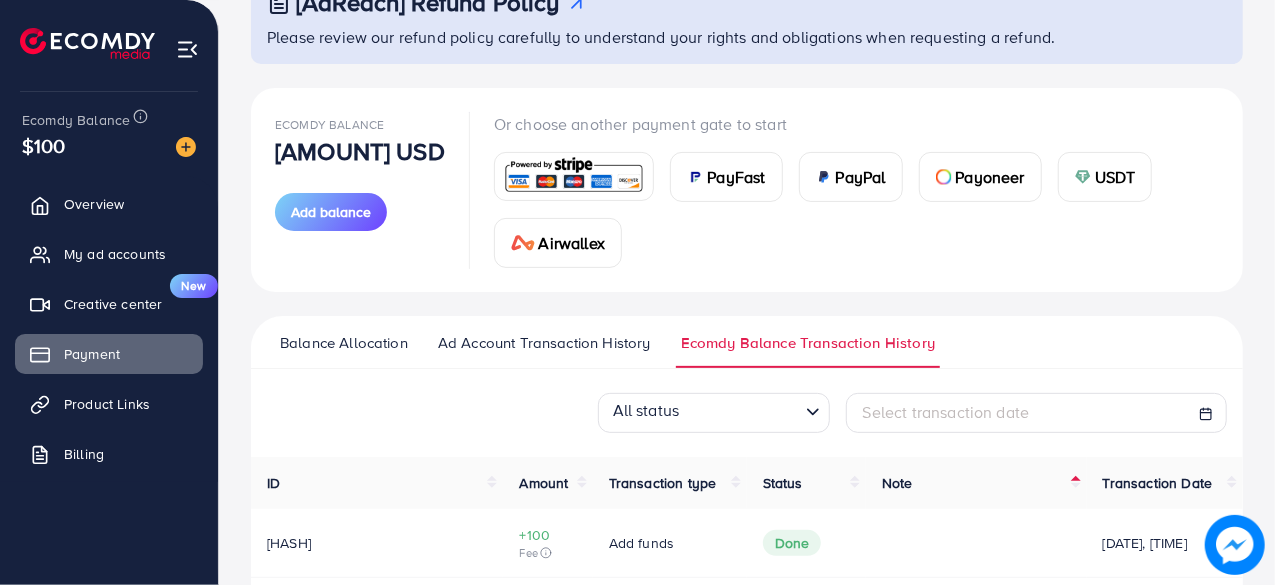 click on "Select transaction date" at bounding box center [946, 412] 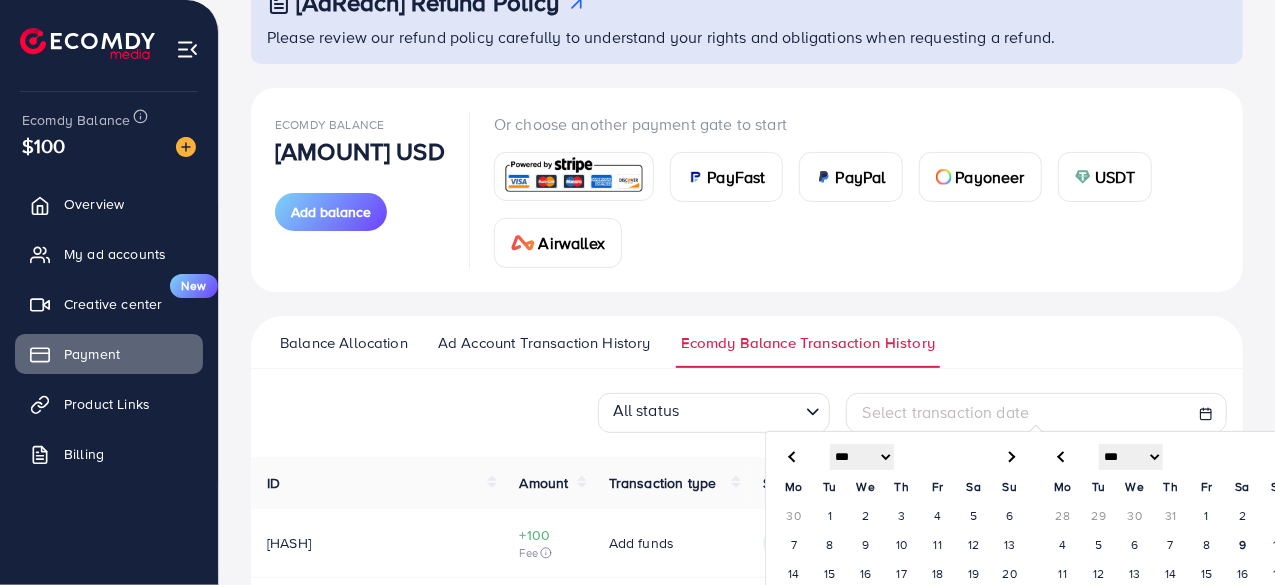 scroll, scrollTop: 238, scrollLeft: 0, axis: vertical 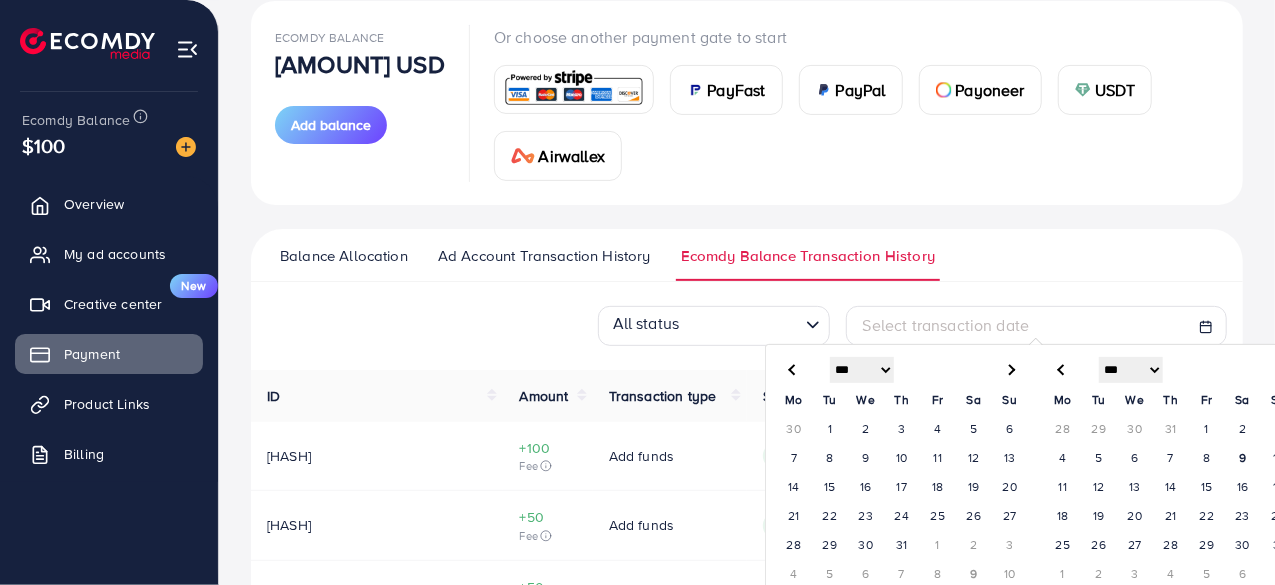 click on "Balance Allocation  Ad Account Transaction History   Ecomdy Balance Transaction History" at bounding box center (747, 255) 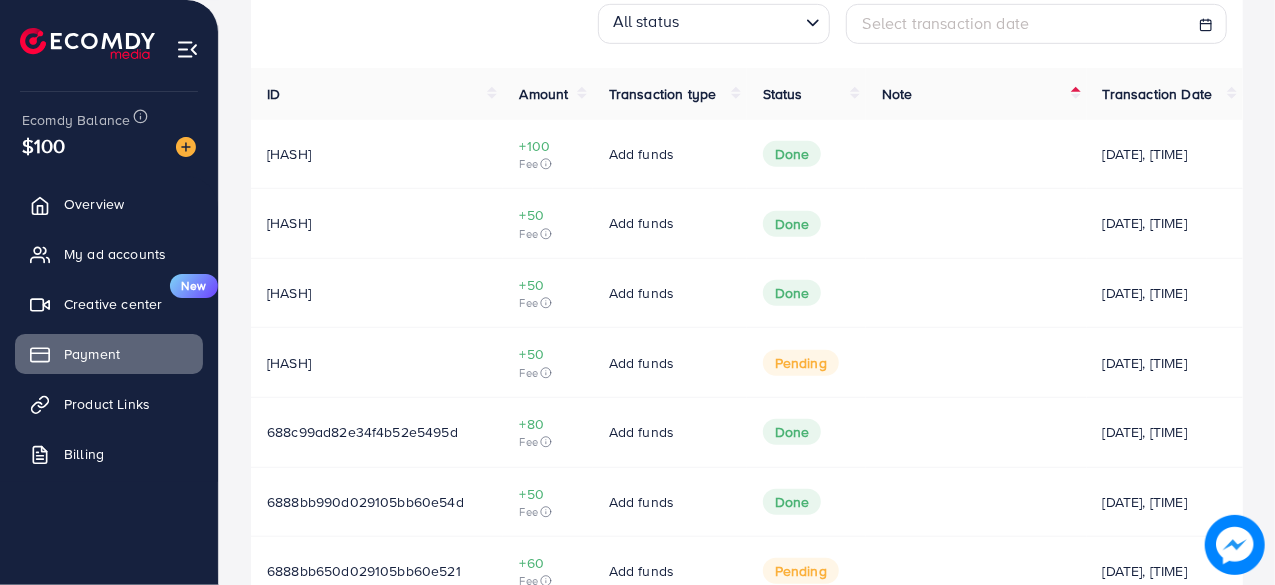 scroll, scrollTop: 542, scrollLeft: 0, axis: vertical 